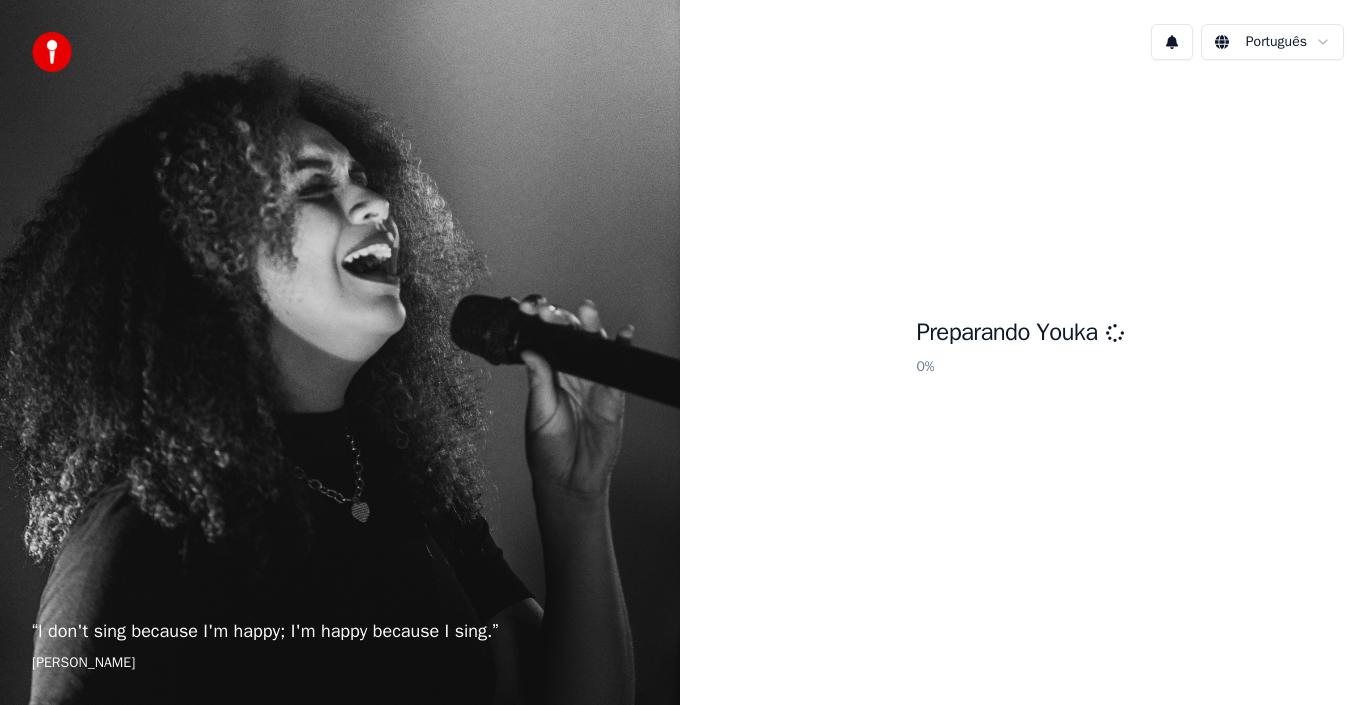 scroll, scrollTop: 0, scrollLeft: 0, axis: both 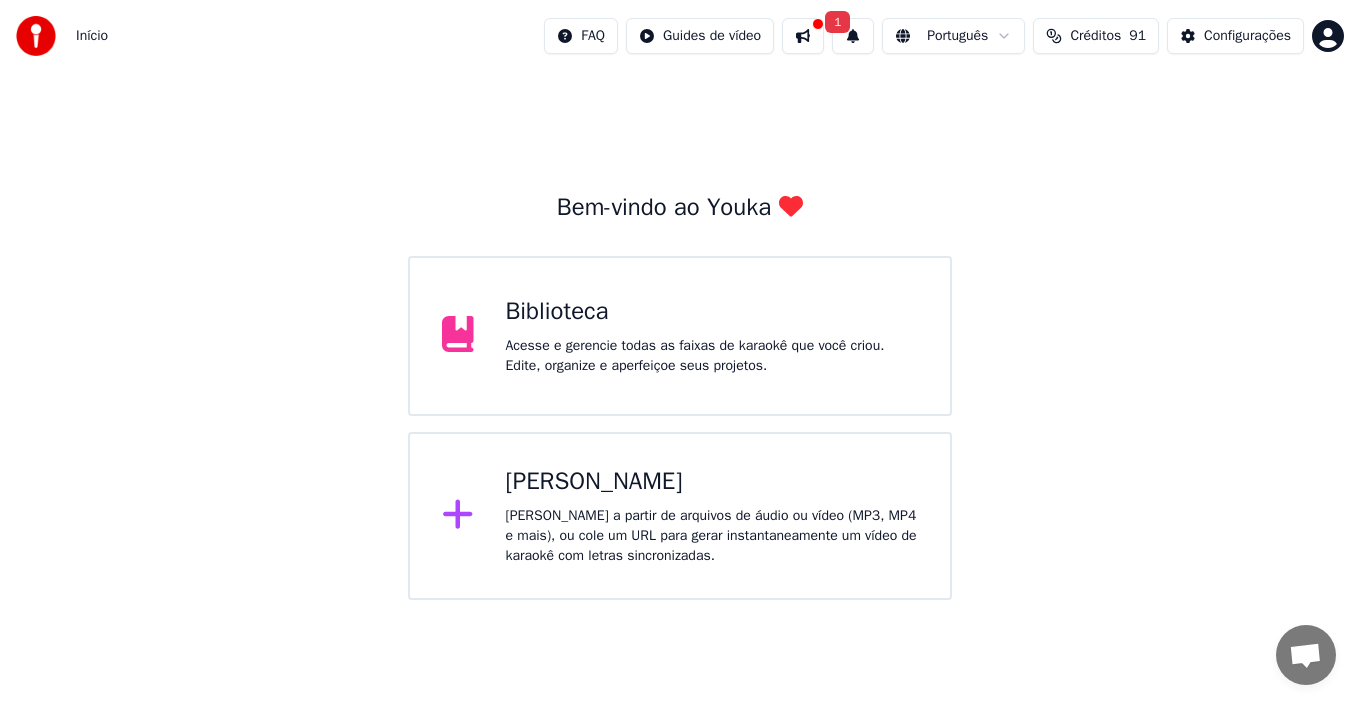 click on "[PERSON_NAME]" at bounding box center [712, 482] 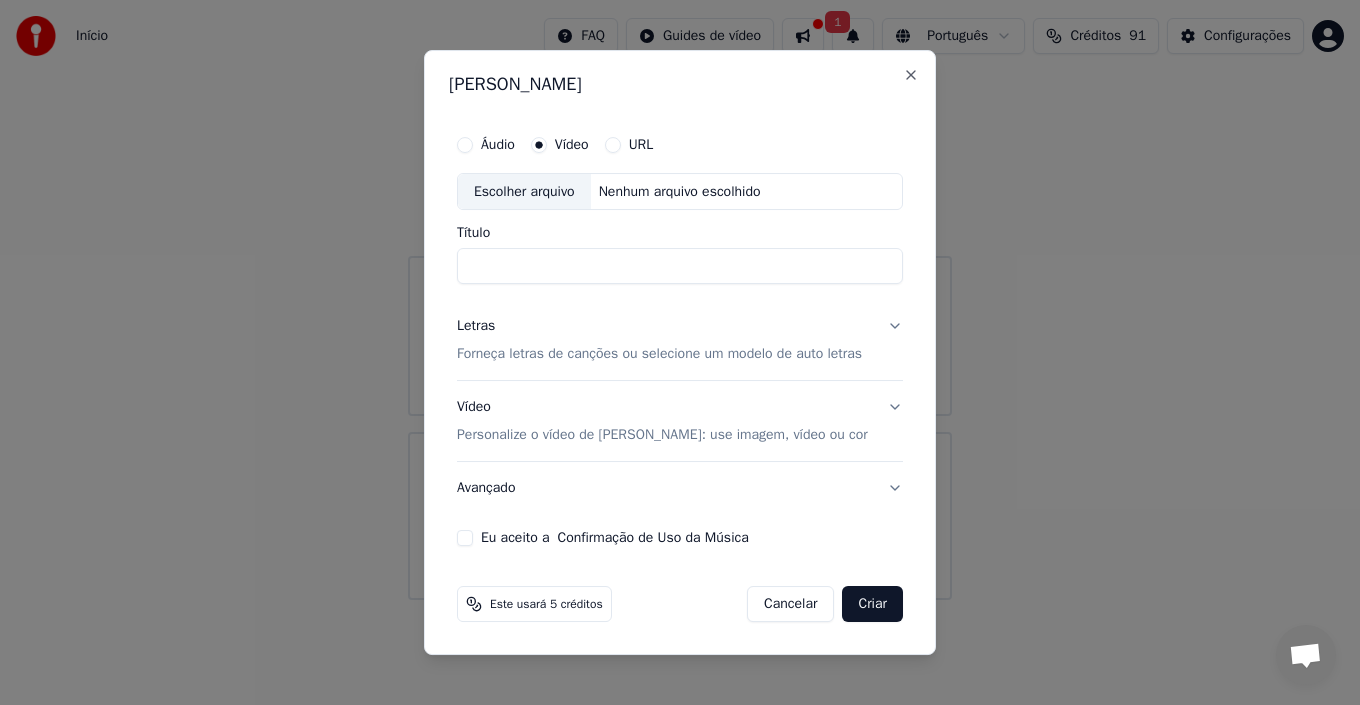 click on "Escolher arquivo" at bounding box center [524, 192] 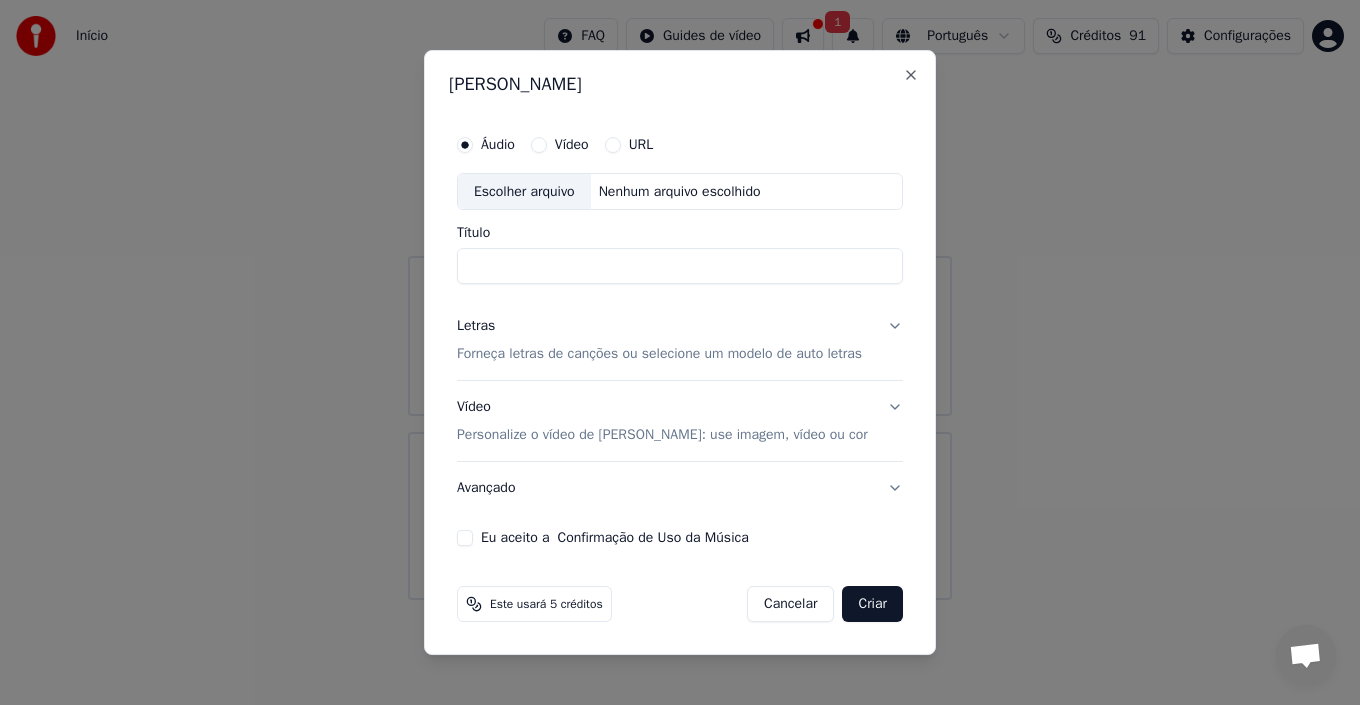 click on "Escolher arquivo" at bounding box center [524, 192] 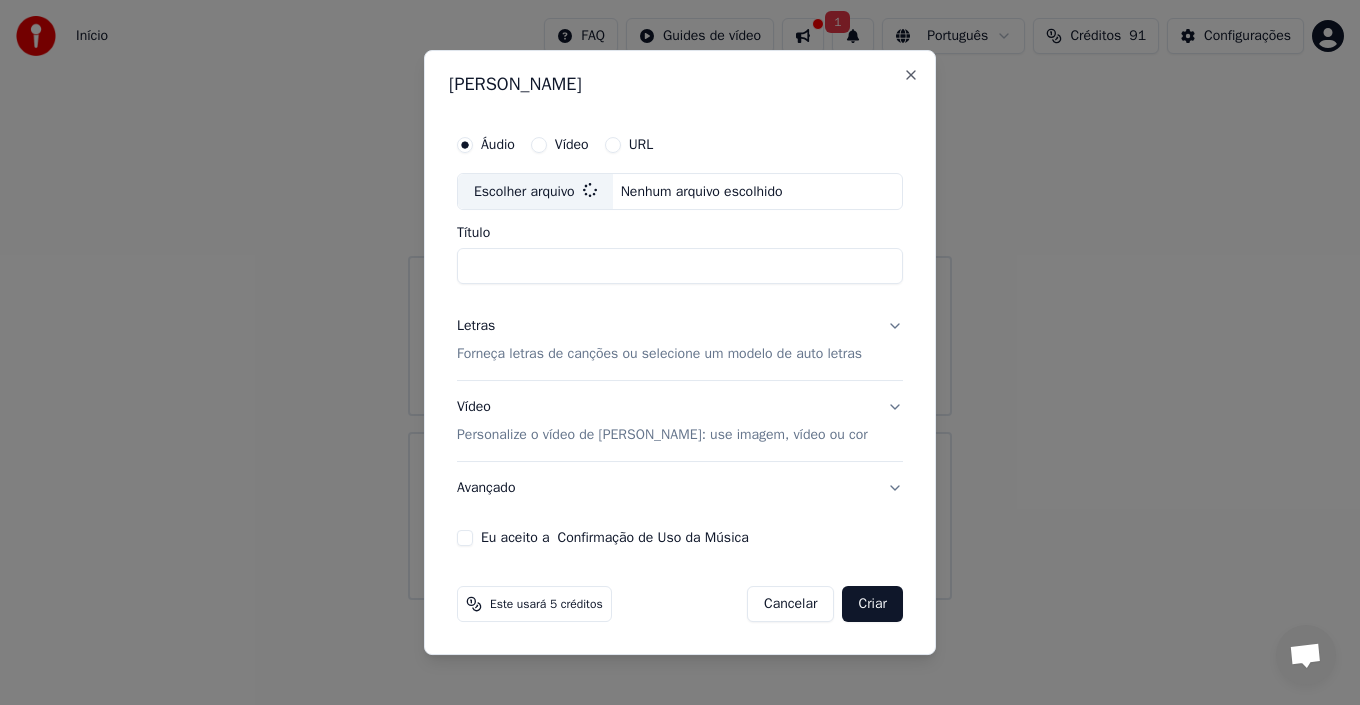 type on "**********" 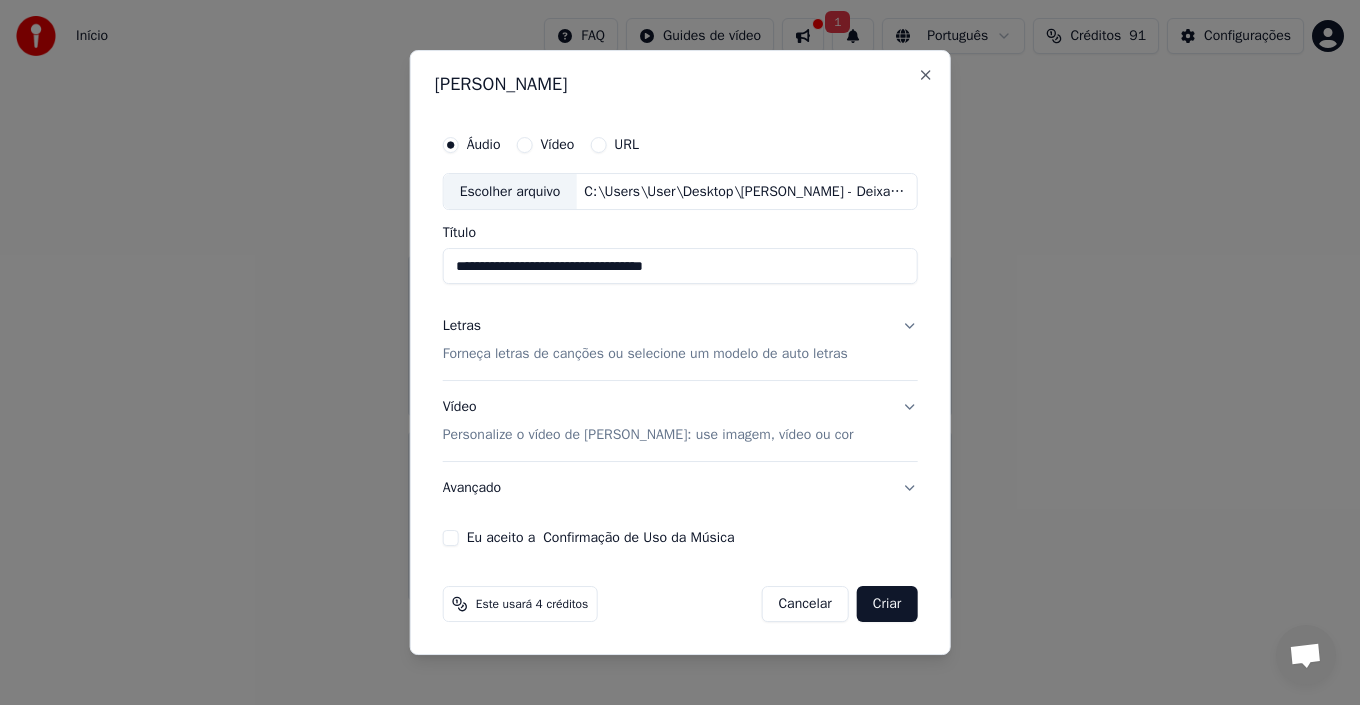 click on "Personalize o vídeo de [PERSON_NAME]: use imagem, vídeo ou cor" at bounding box center [648, 435] 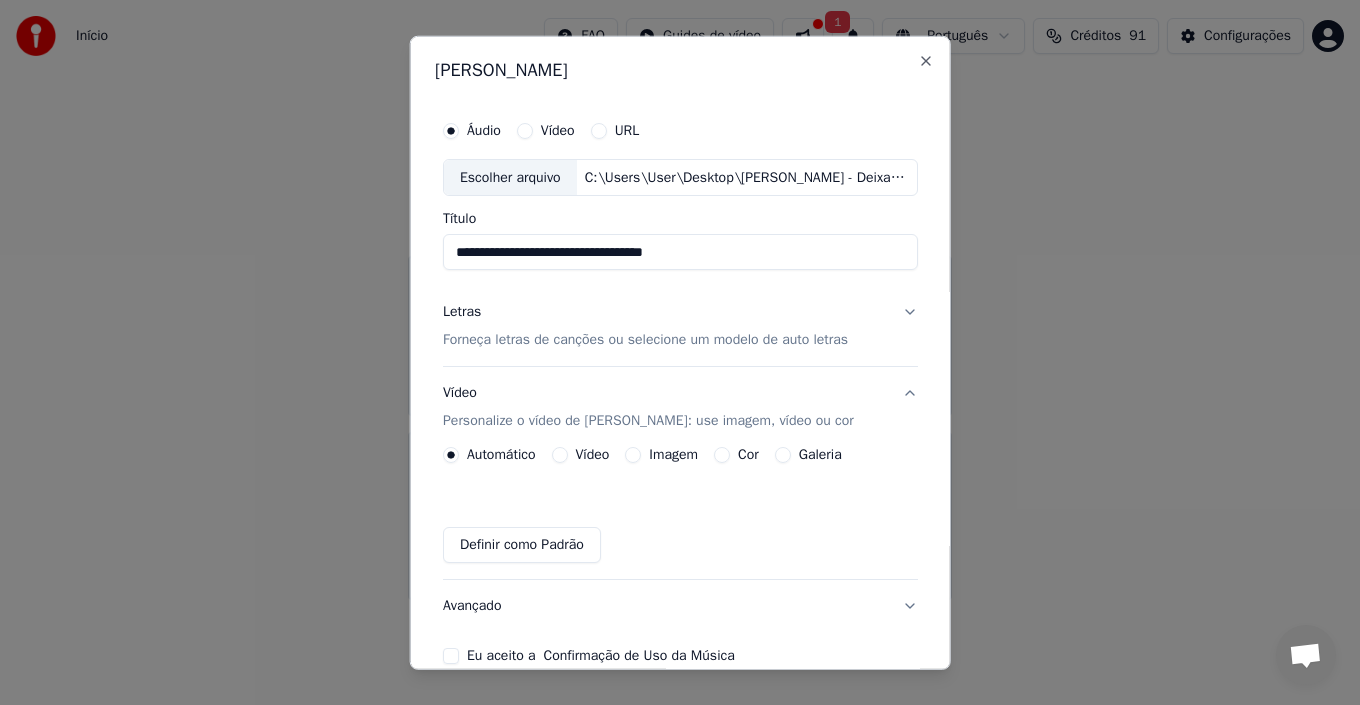 click on "Vídeo" at bounding box center [559, 455] 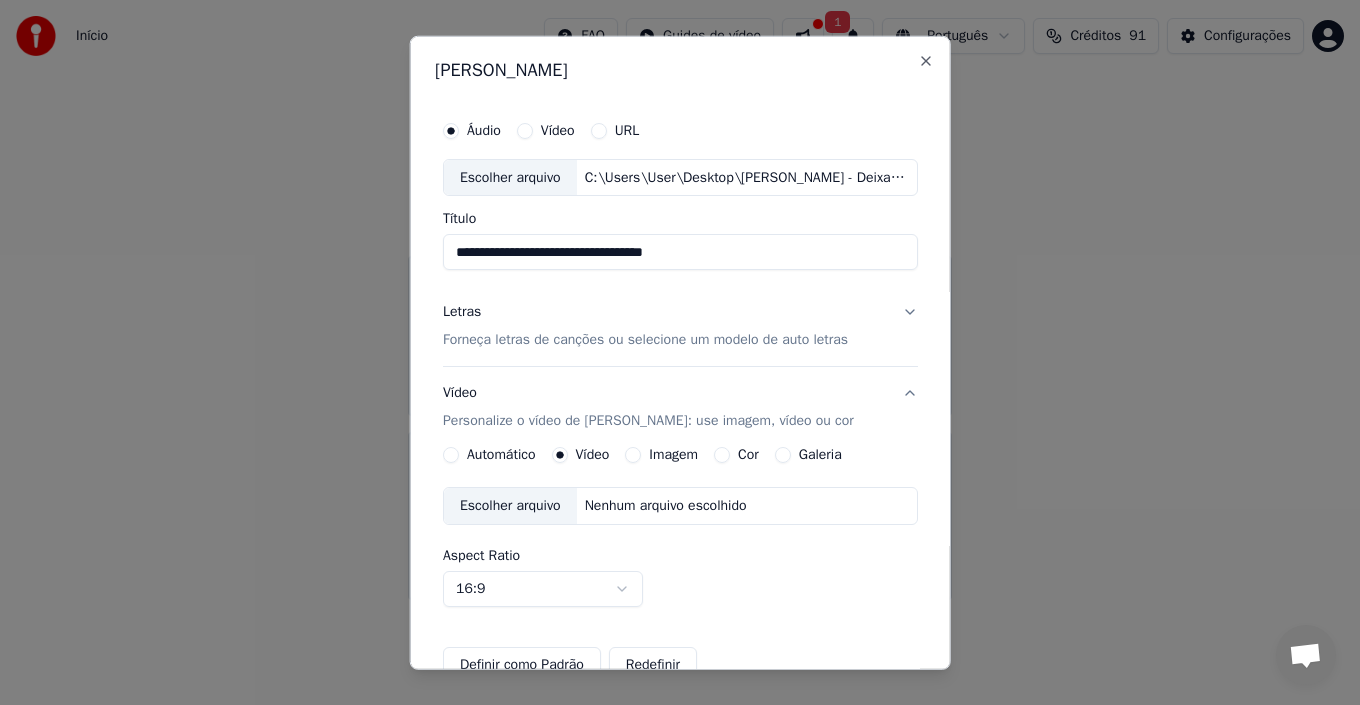 click on "Imagem" at bounding box center (673, 455) 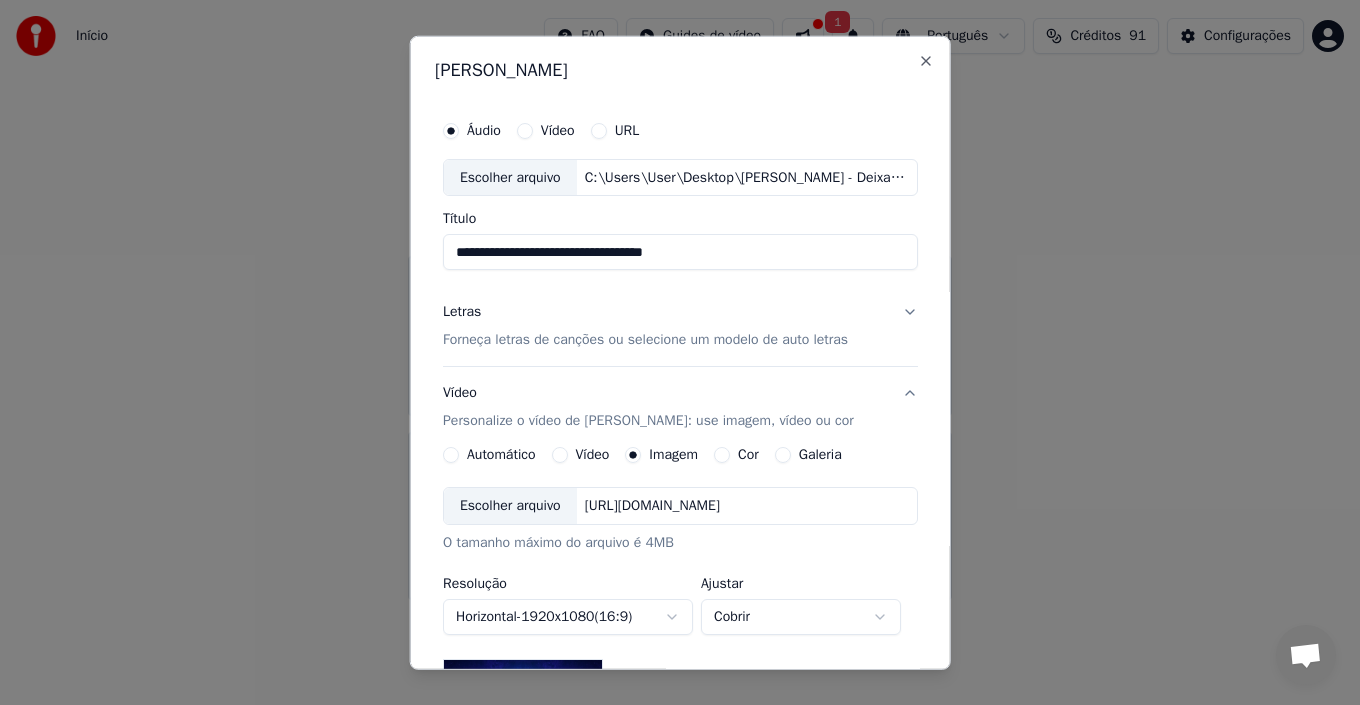 click on "Escolher arquivo" at bounding box center (510, 506) 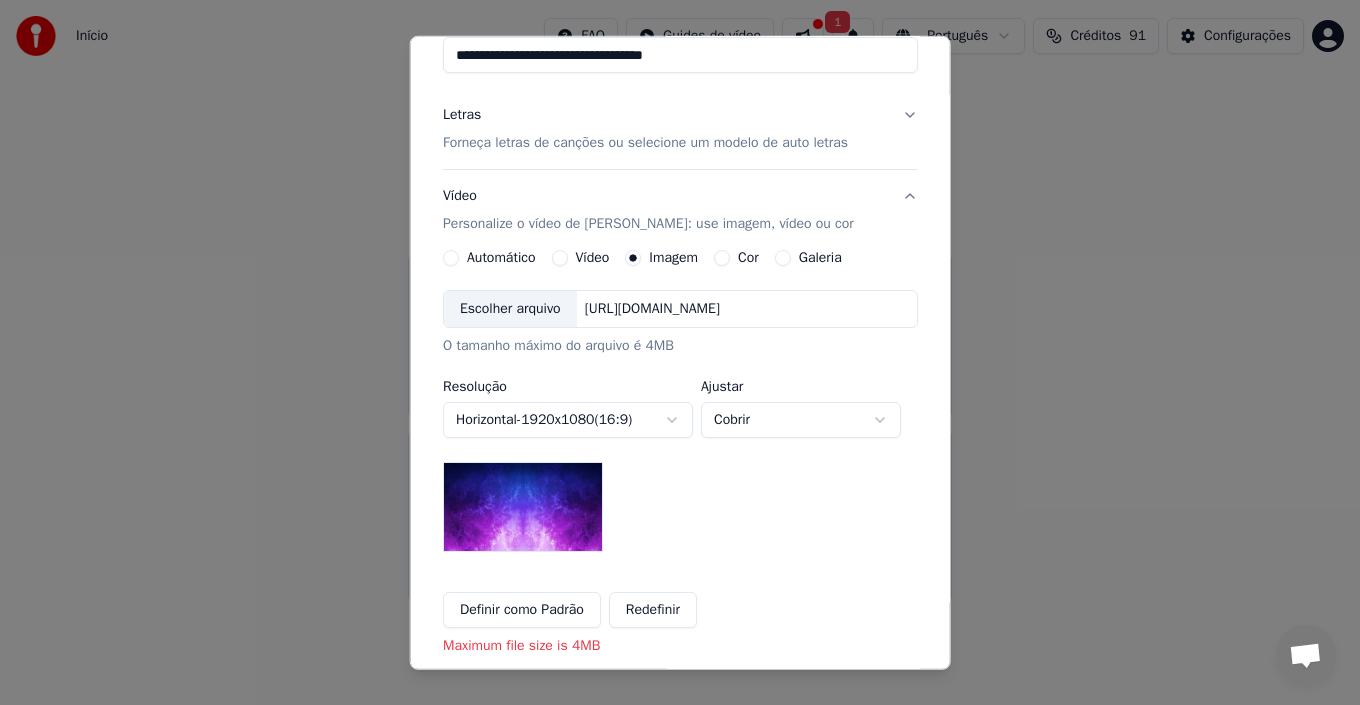 scroll, scrollTop: 200, scrollLeft: 0, axis: vertical 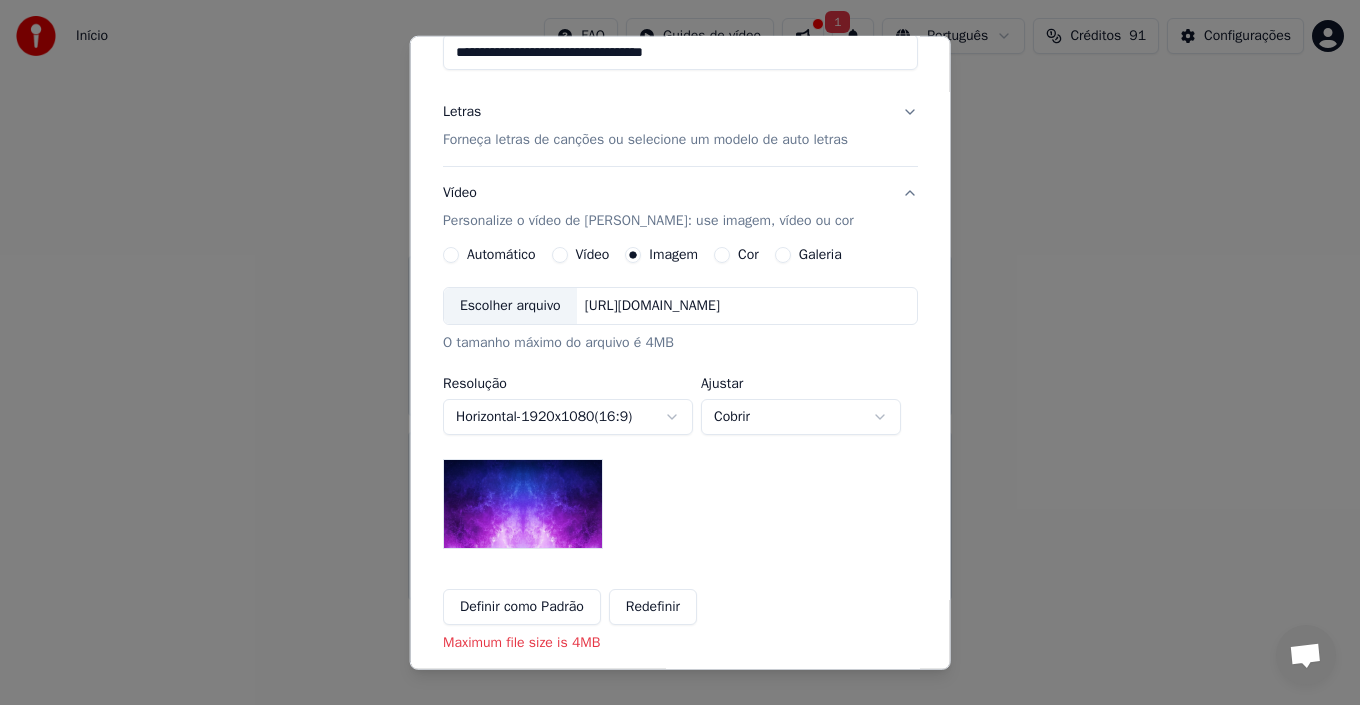click on "Escolher arquivo" at bounding box center [510, 306] 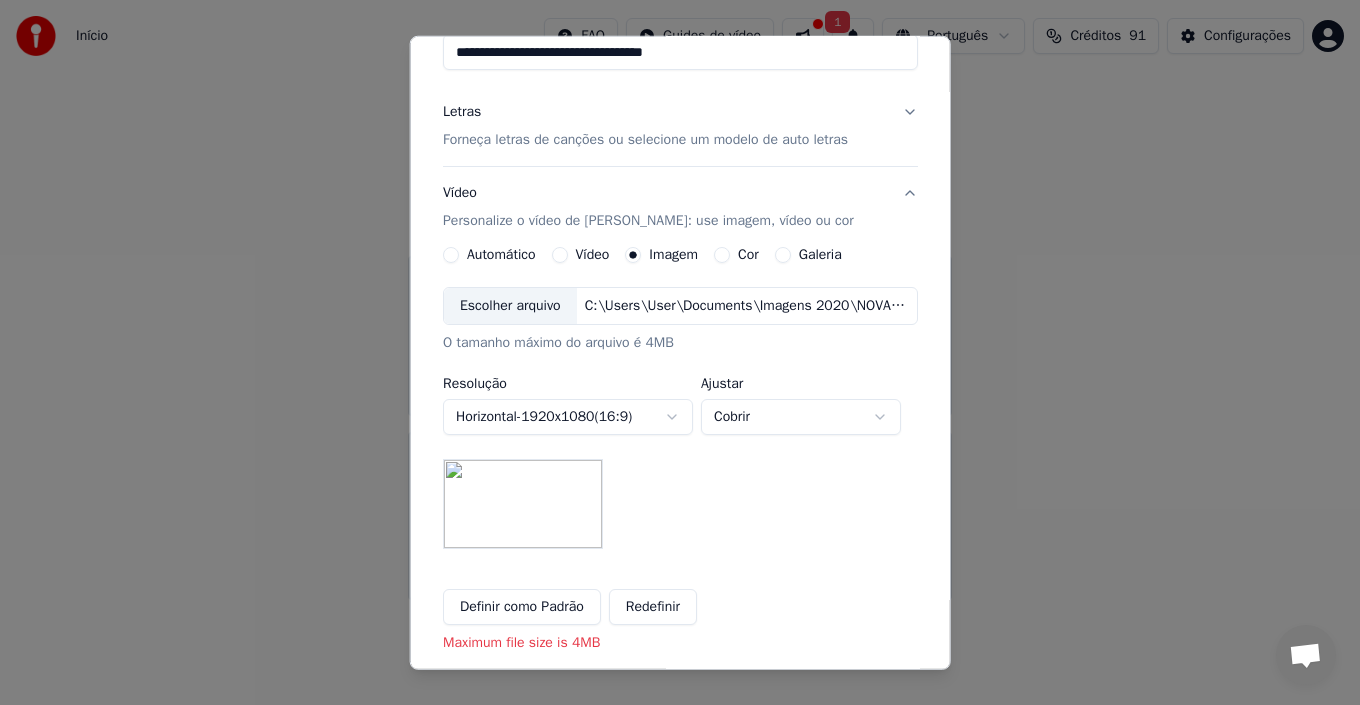 click on "Definir como Padrão" at bounding box center [522, 607] 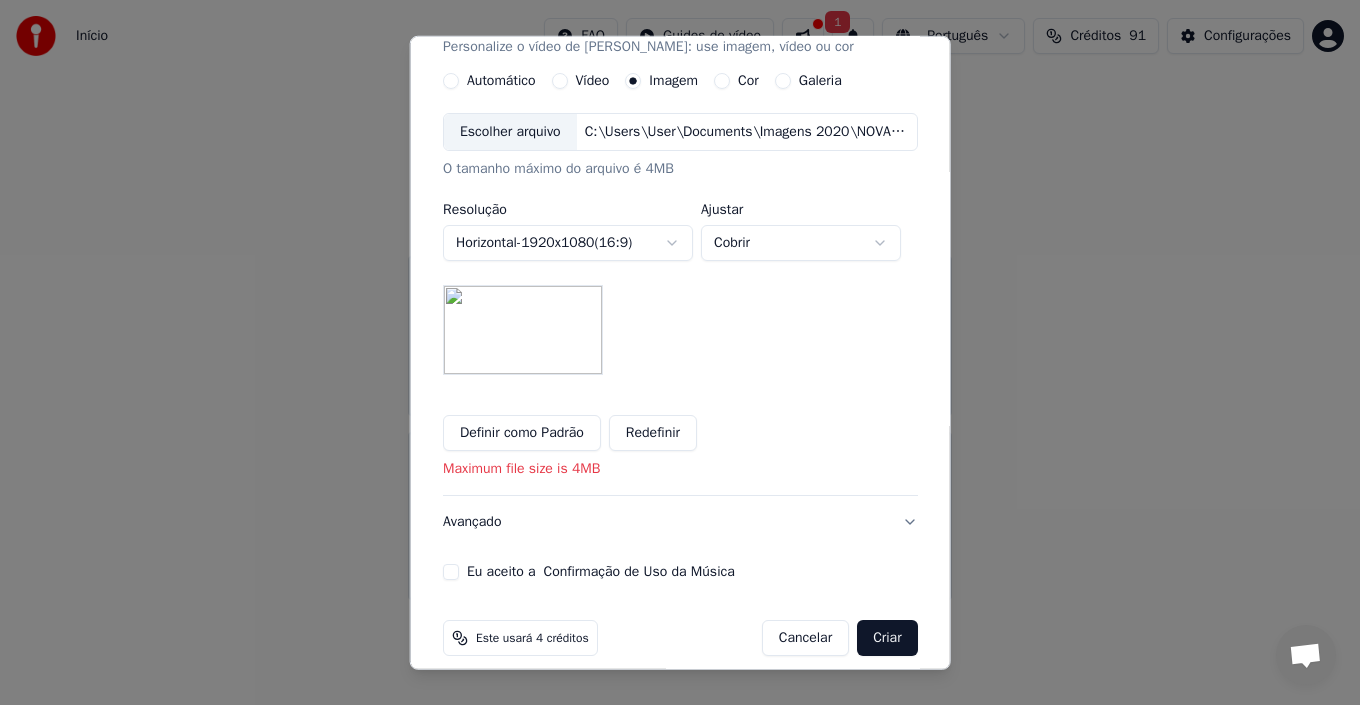 scroll, scrollTop: 393, scrollLeft: 0, axis: vertical 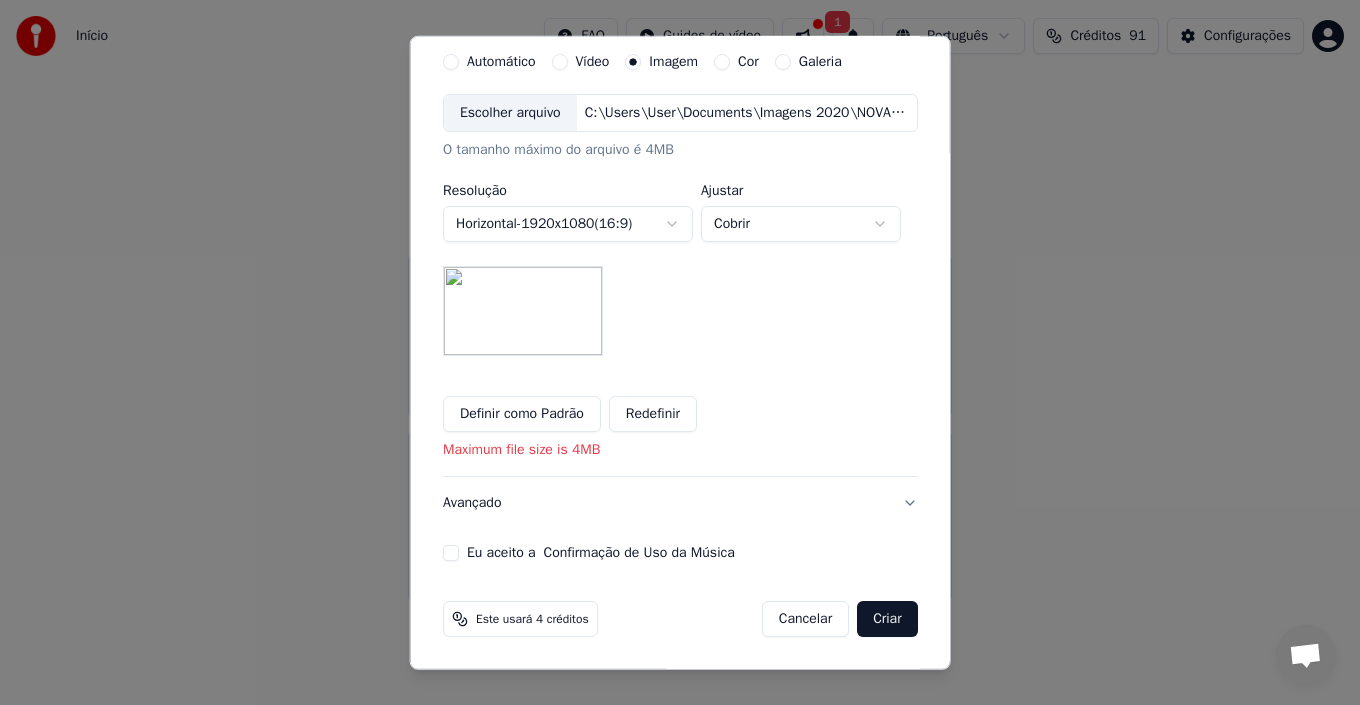 click on "Eu aceito a   Confirmação de Uso da Música" at bounding box center (451, 553) 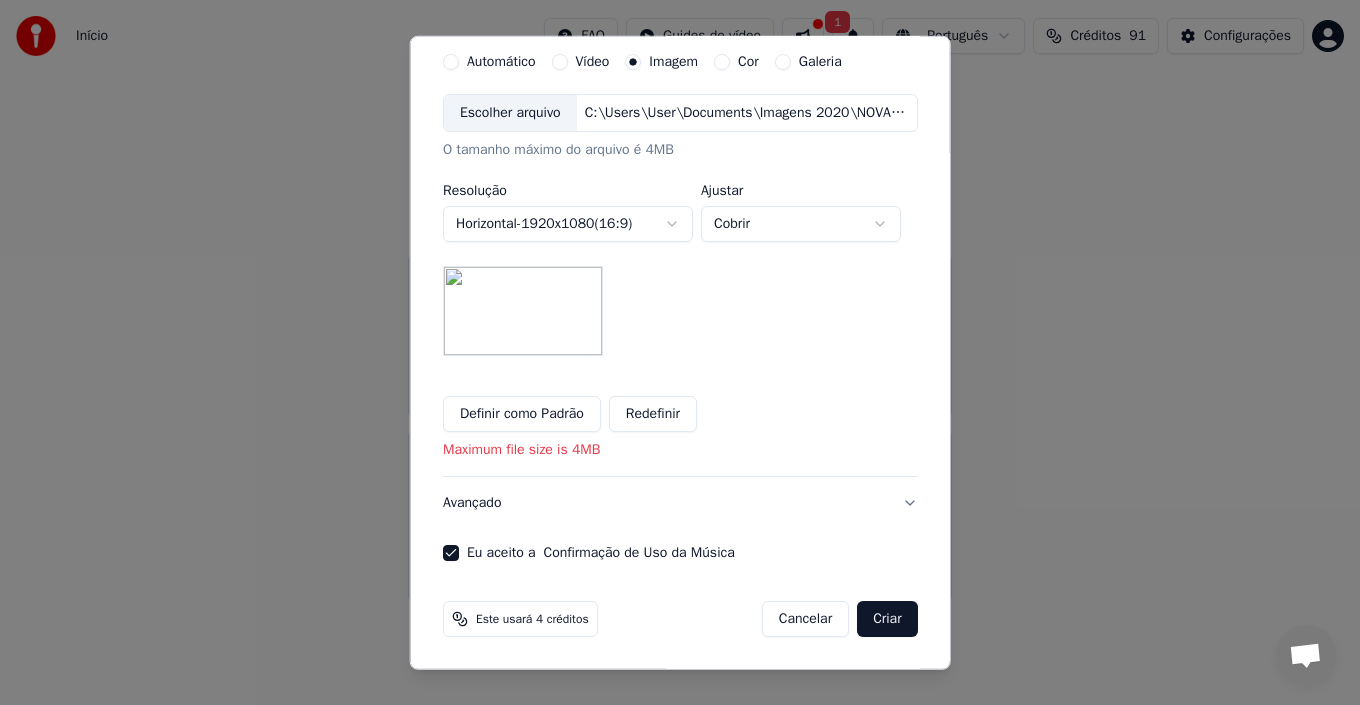 click on "Criar" at bounding box center [887, 619] 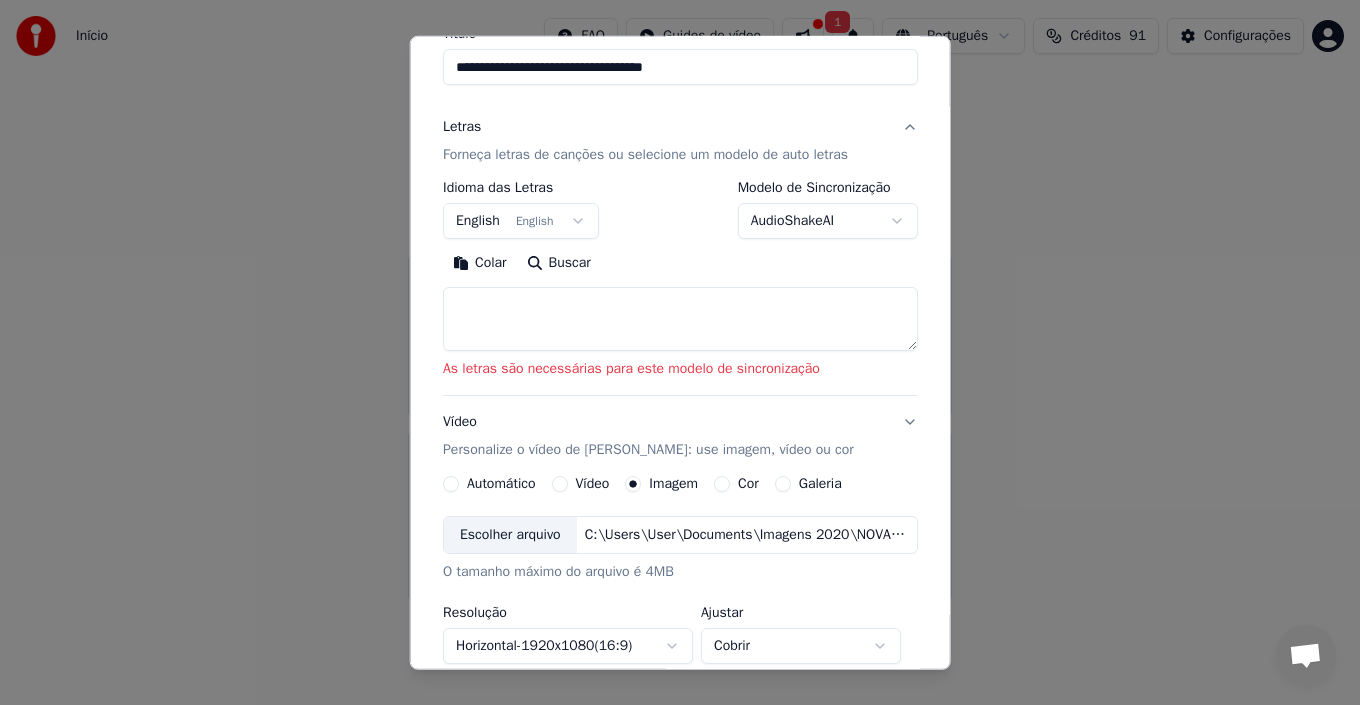 scroll, scrollTop: 185, scrollLeft: 0, axis: vertical 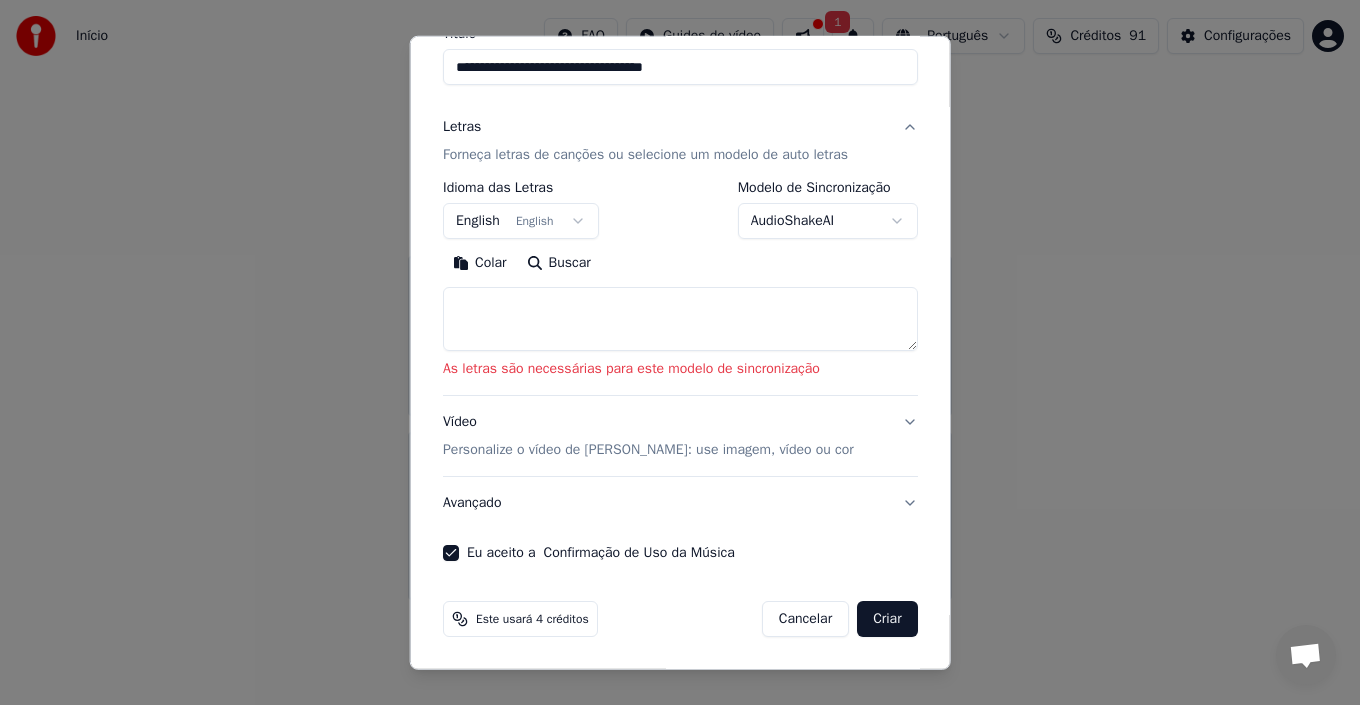click at bounding box center [680, 319] 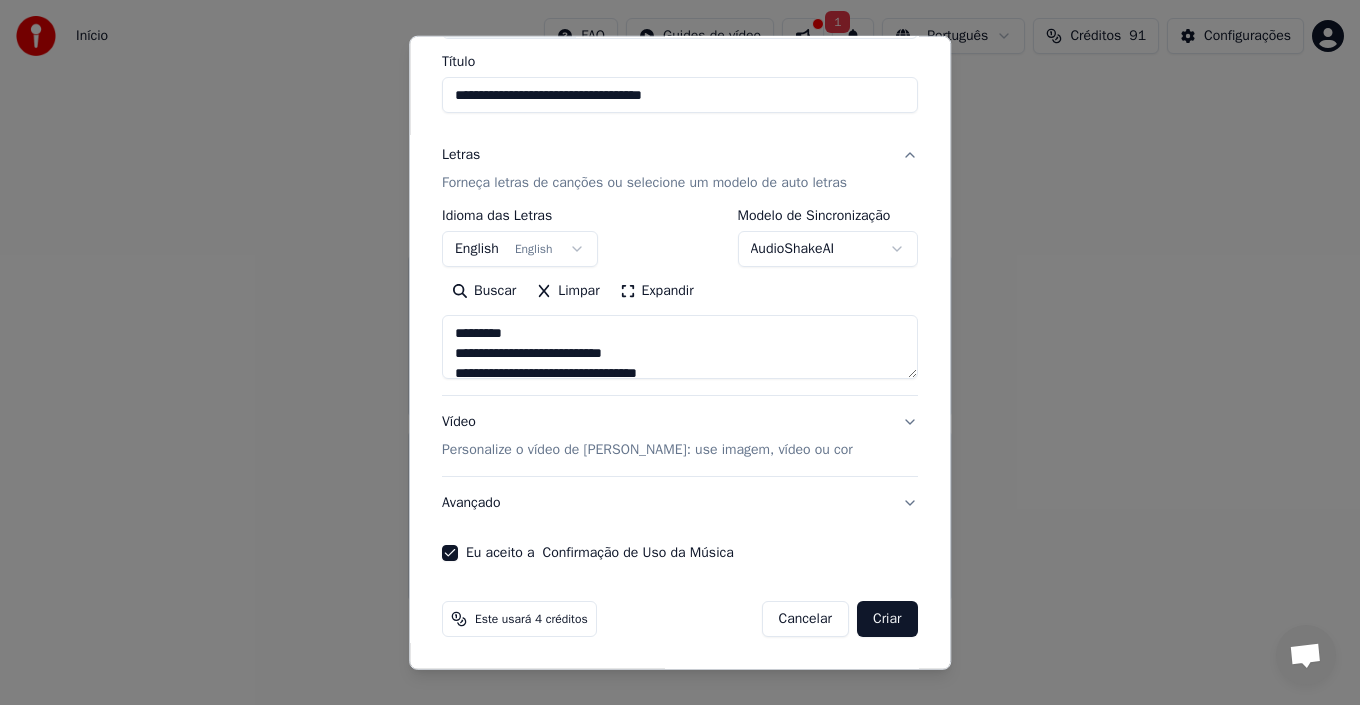 scroll, scrollTop: 665, scrollLeft: 0, axis: vertical 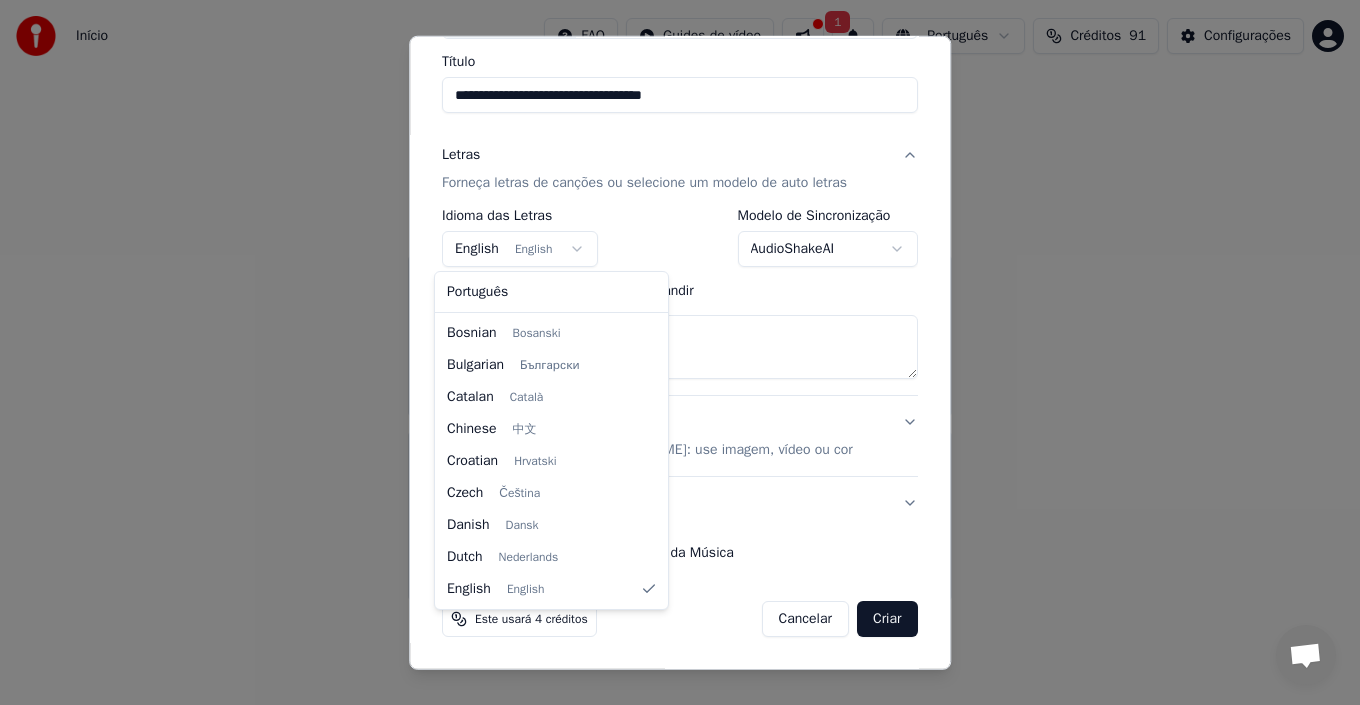 select on "**" 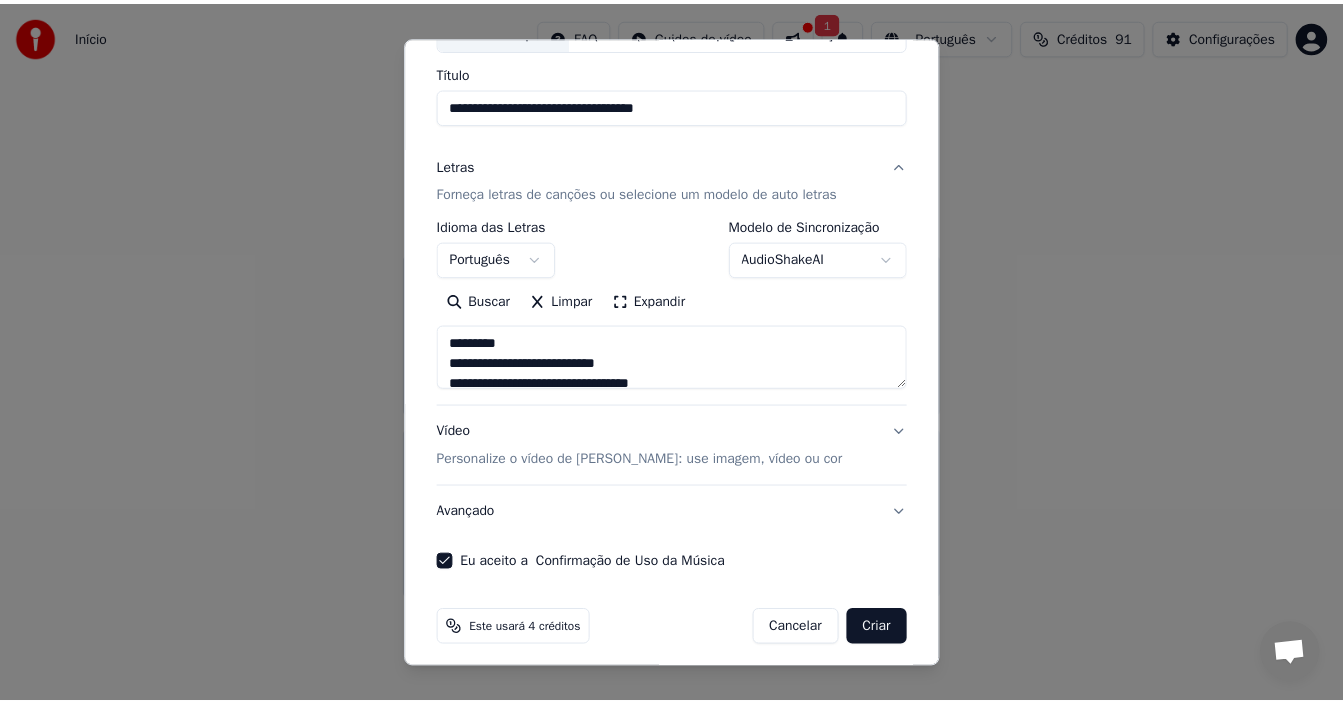 scroll, scrollTop: 157, scrollLeft: 0, axis: vertical 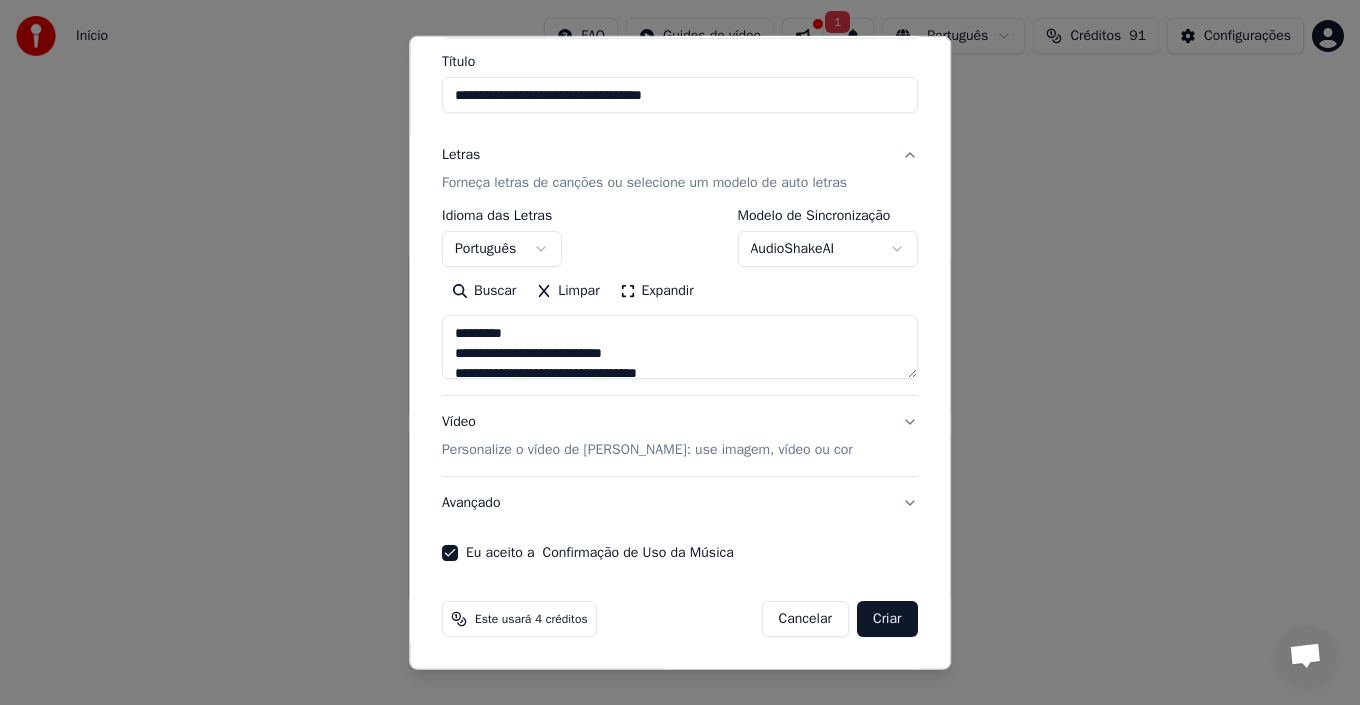 click on "Criar" at bounding box center (887, 619) 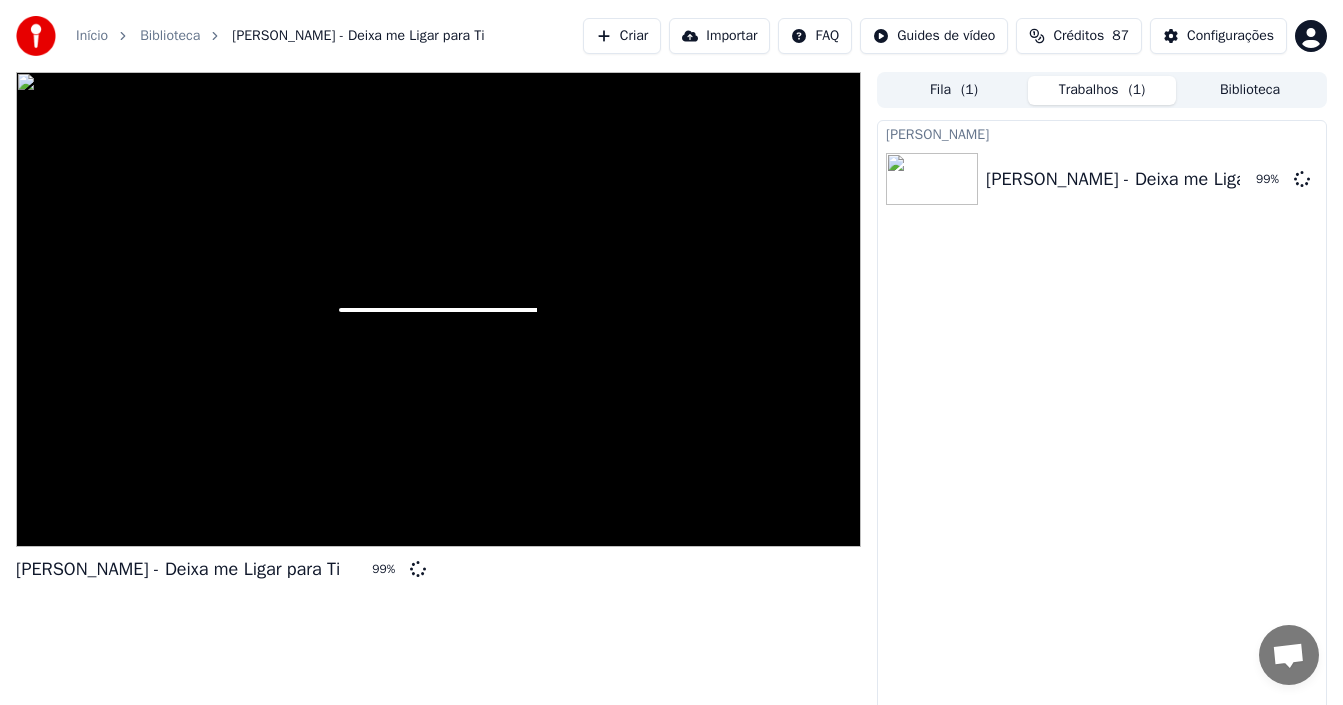 click on "Fila ( 1 )" at bounding box center [954, 90] 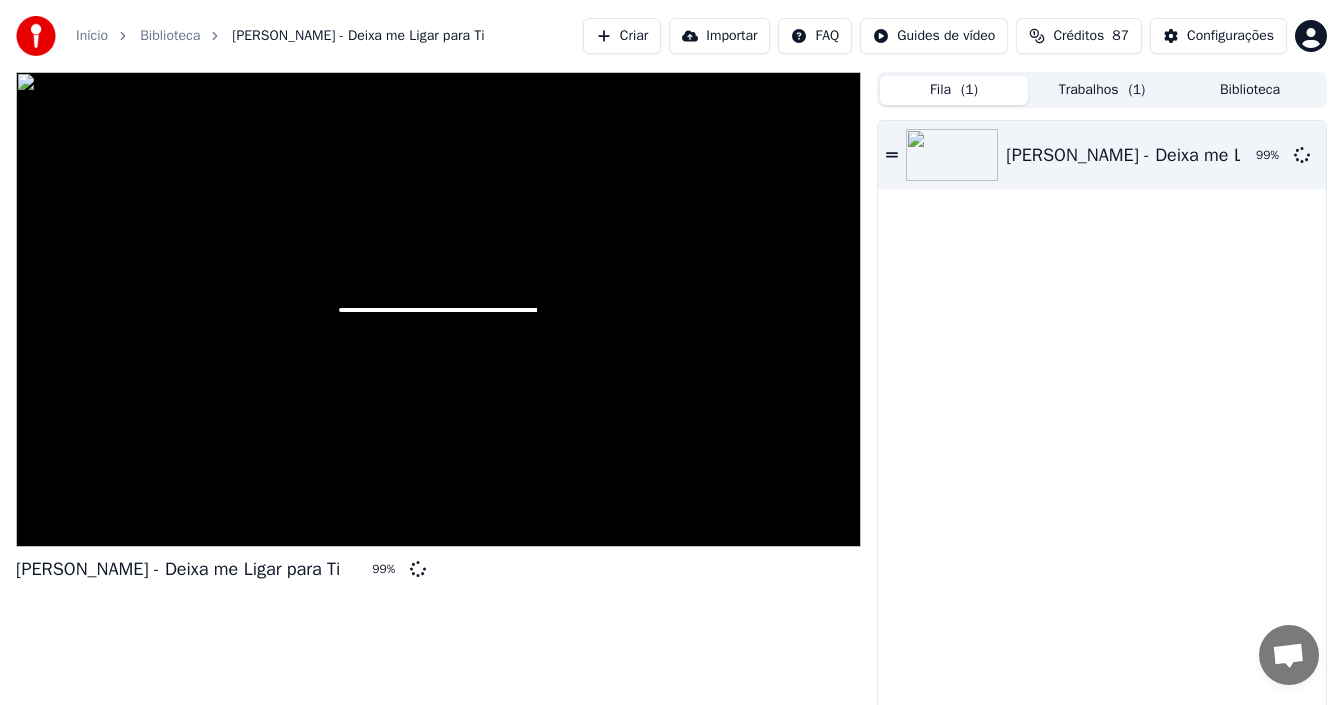 click on "Trabalhos ( 1 )" at bounding box center [1102, 90] 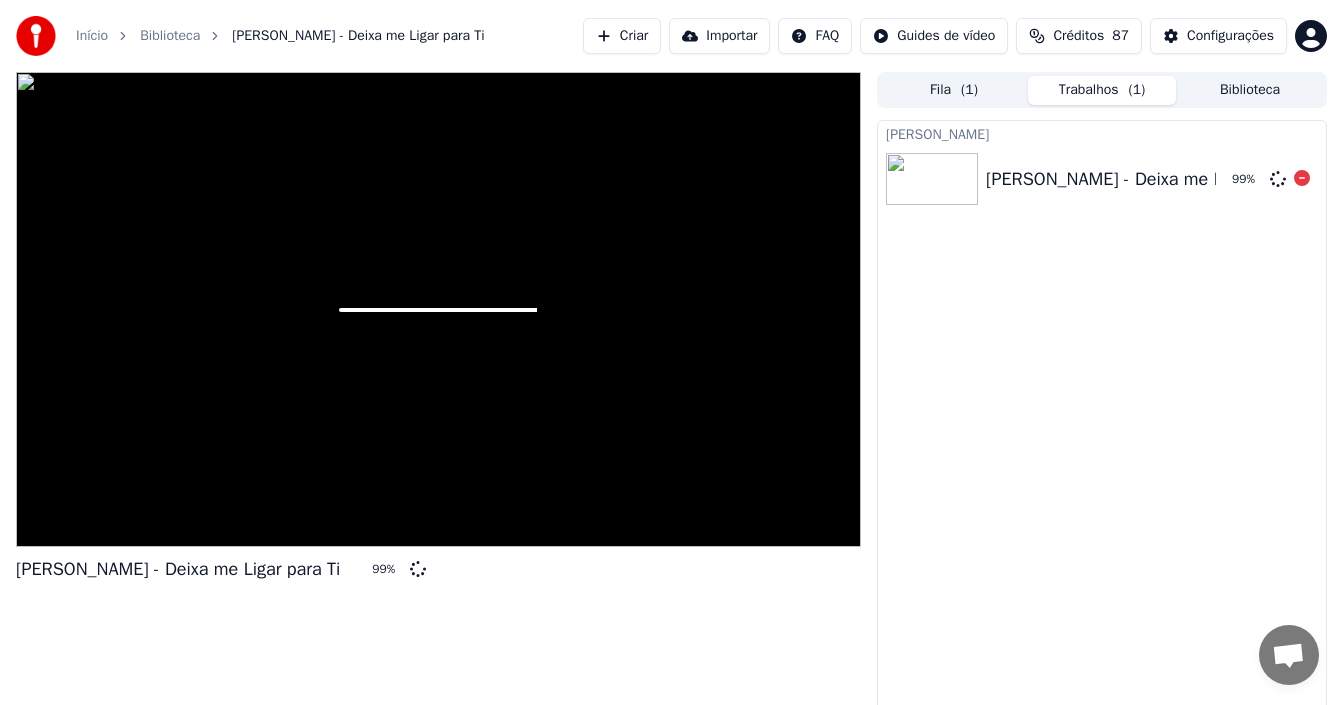 click at bounding box center [932, 179] 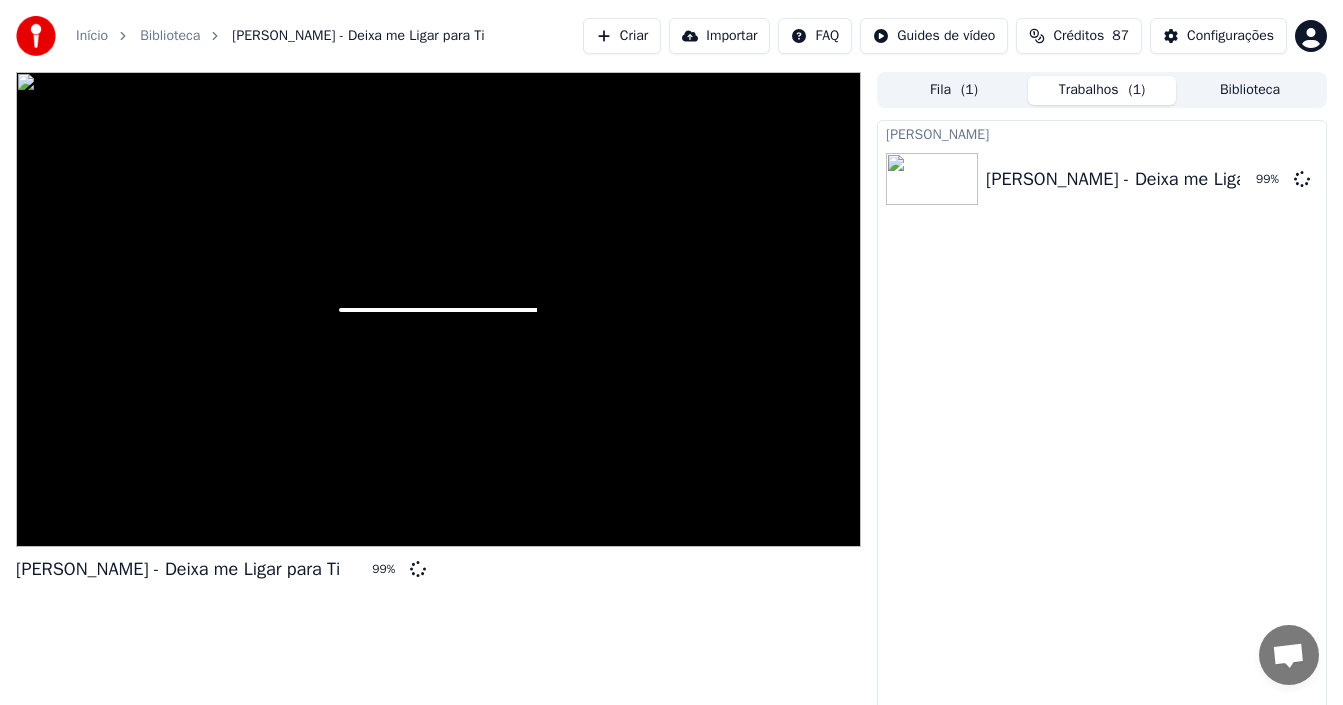 click at bounding box center (438, 309) 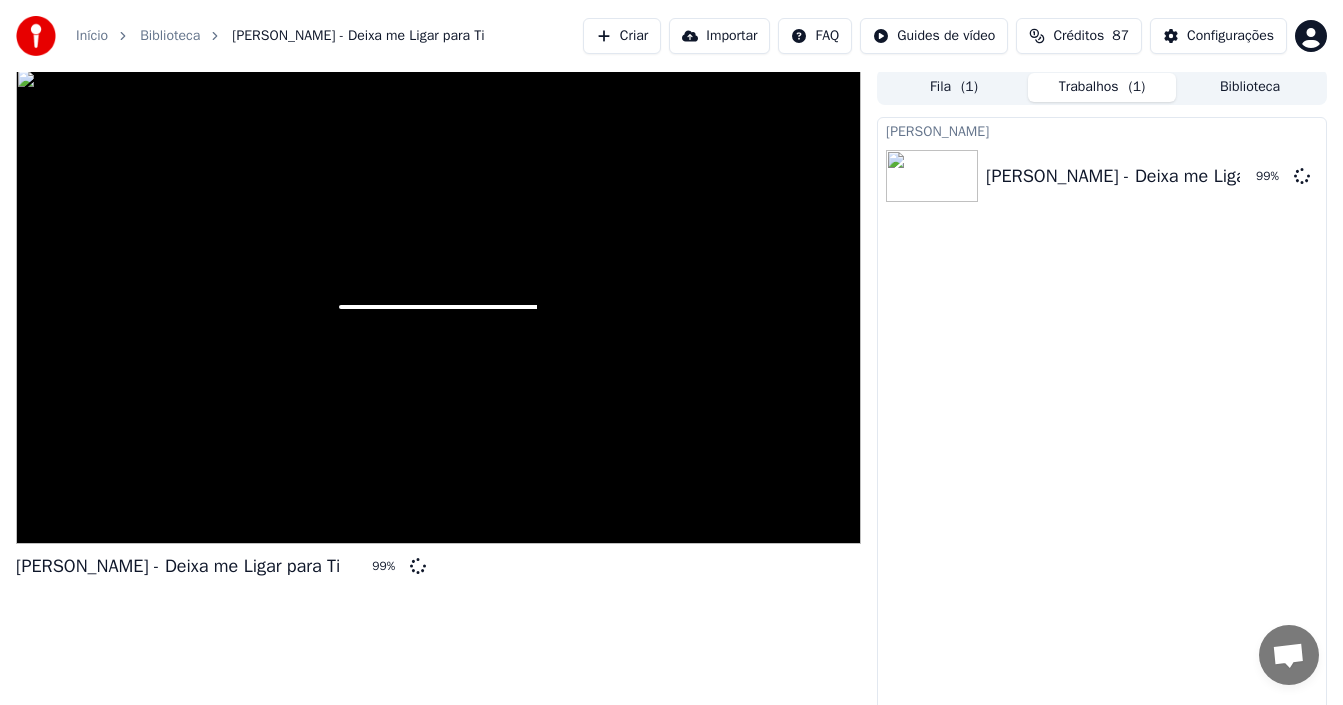scroll, scrollTop: 0, scrollLeft: 0, axis: both 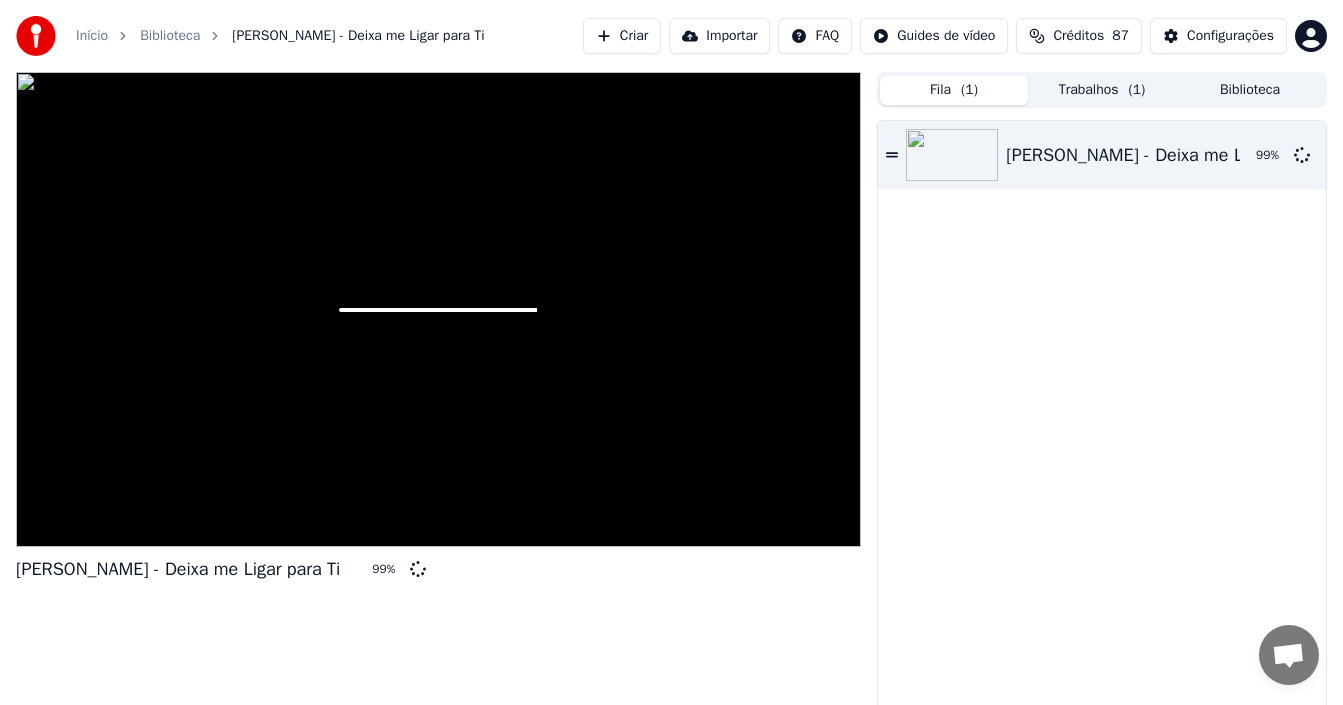 click on "Fila ( 1 )" at bounding box center [954, 90] 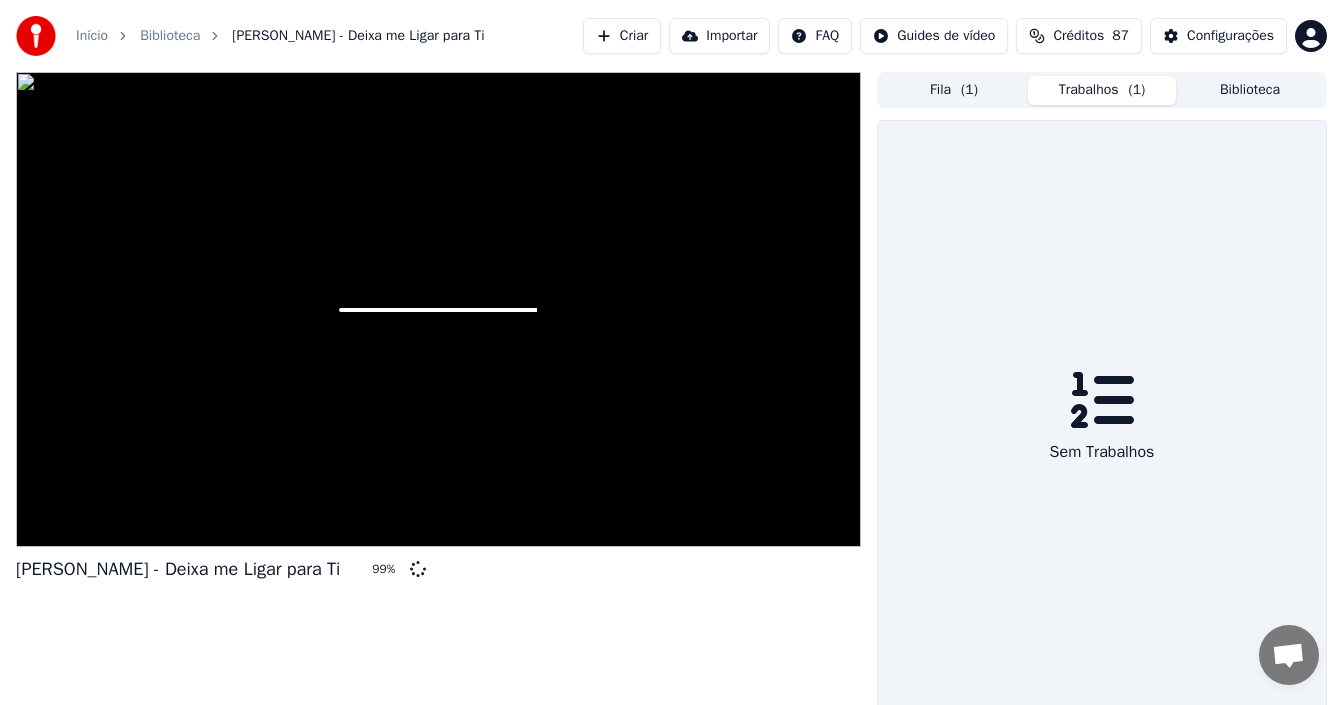 click on "Trabalhos ( 1 )" at bounding box center (1102, 90) 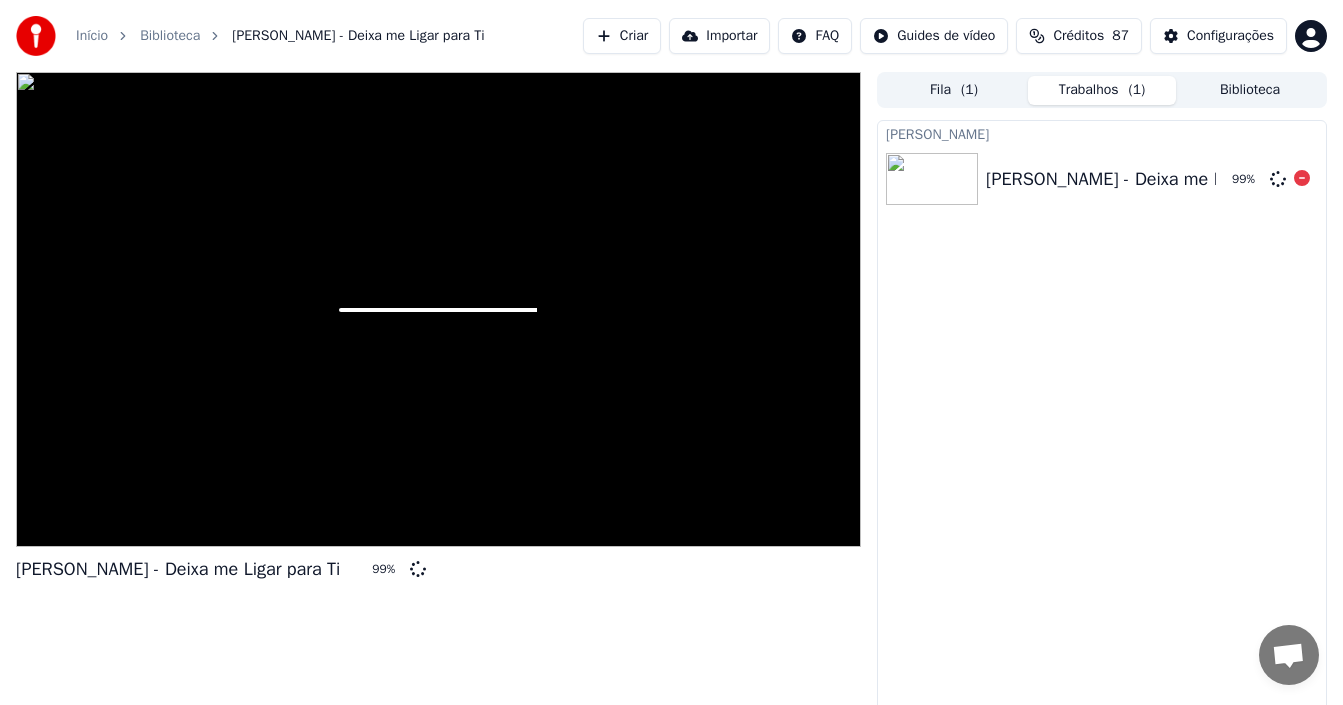 click at bounding box center [932, 179] 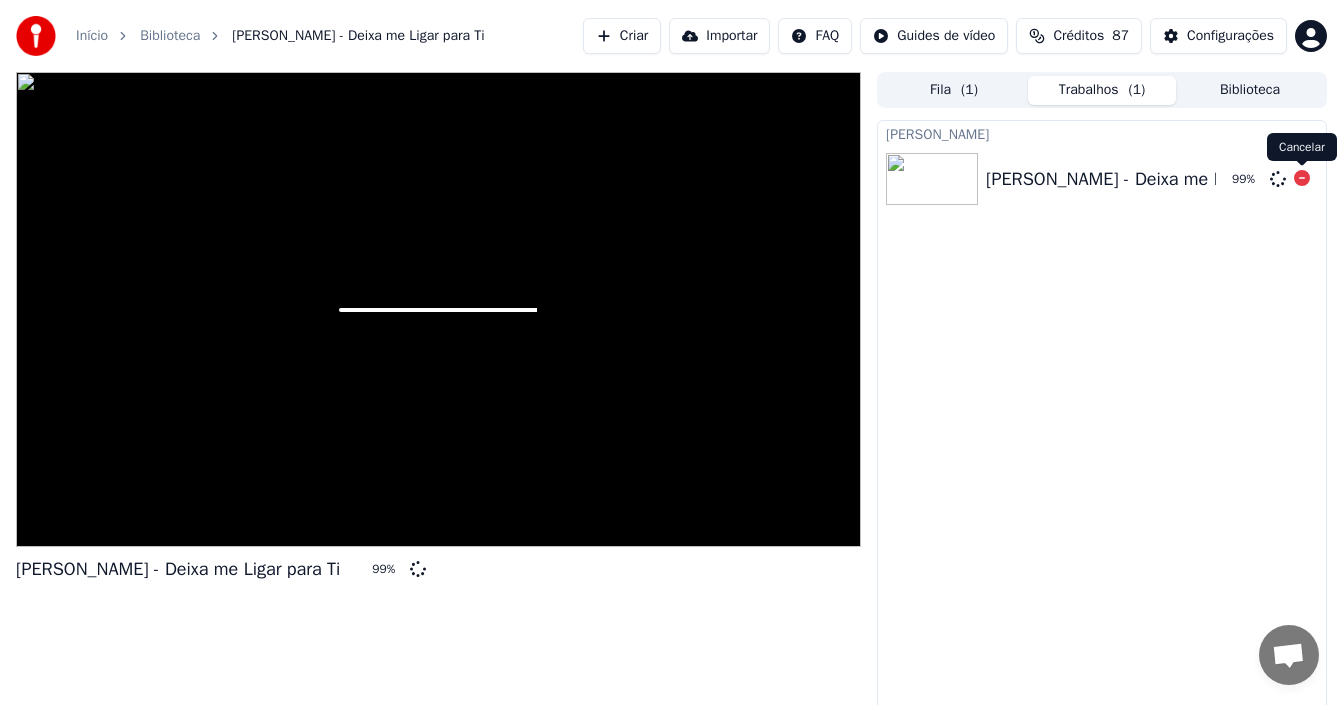 click 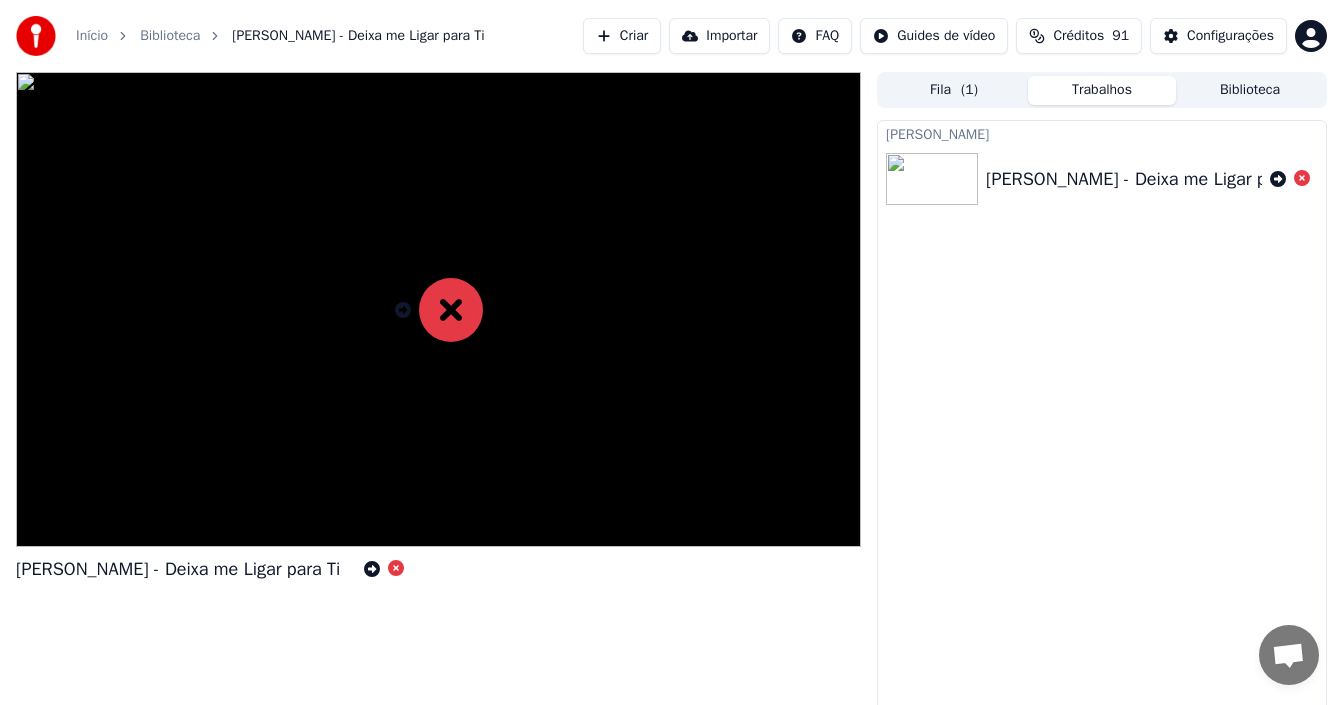 scroll, scrollTop: 14, scrollLeft: 0, axis: vertical 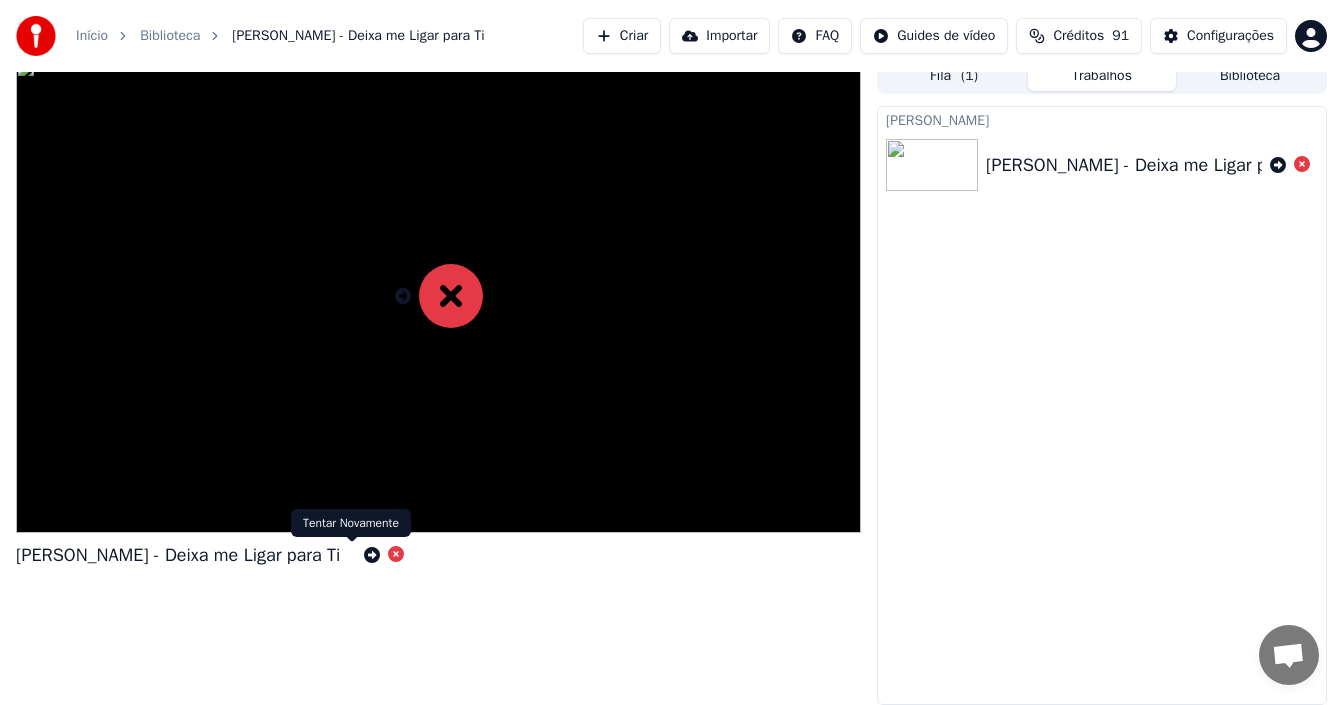 click 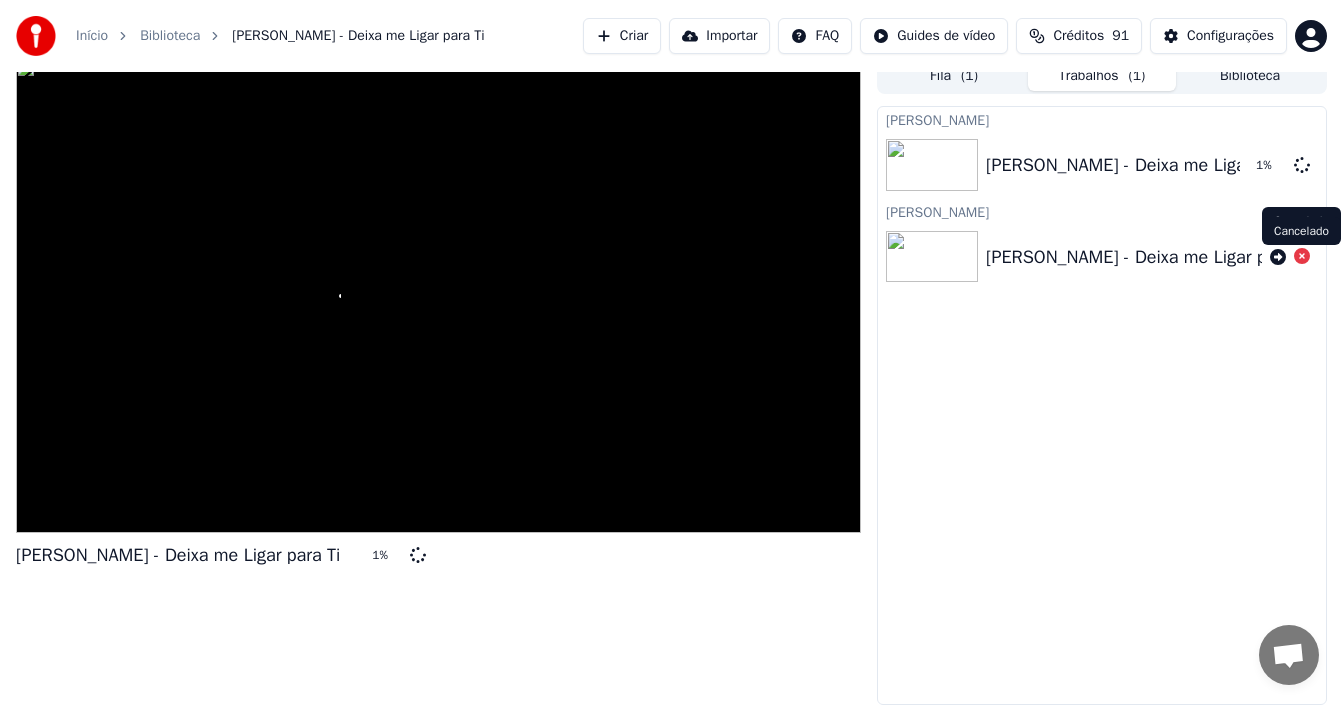 click 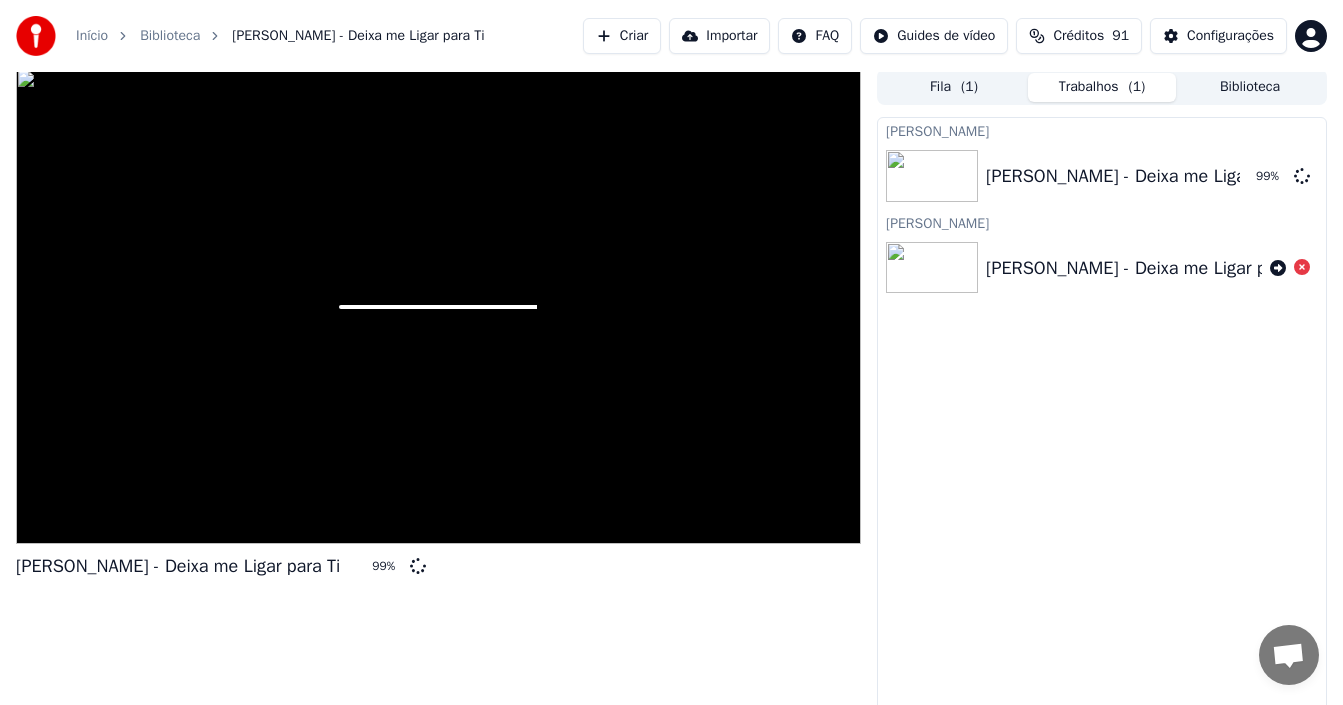 scroll, scrollTop: 0, scrollLeft: 0, axis: both 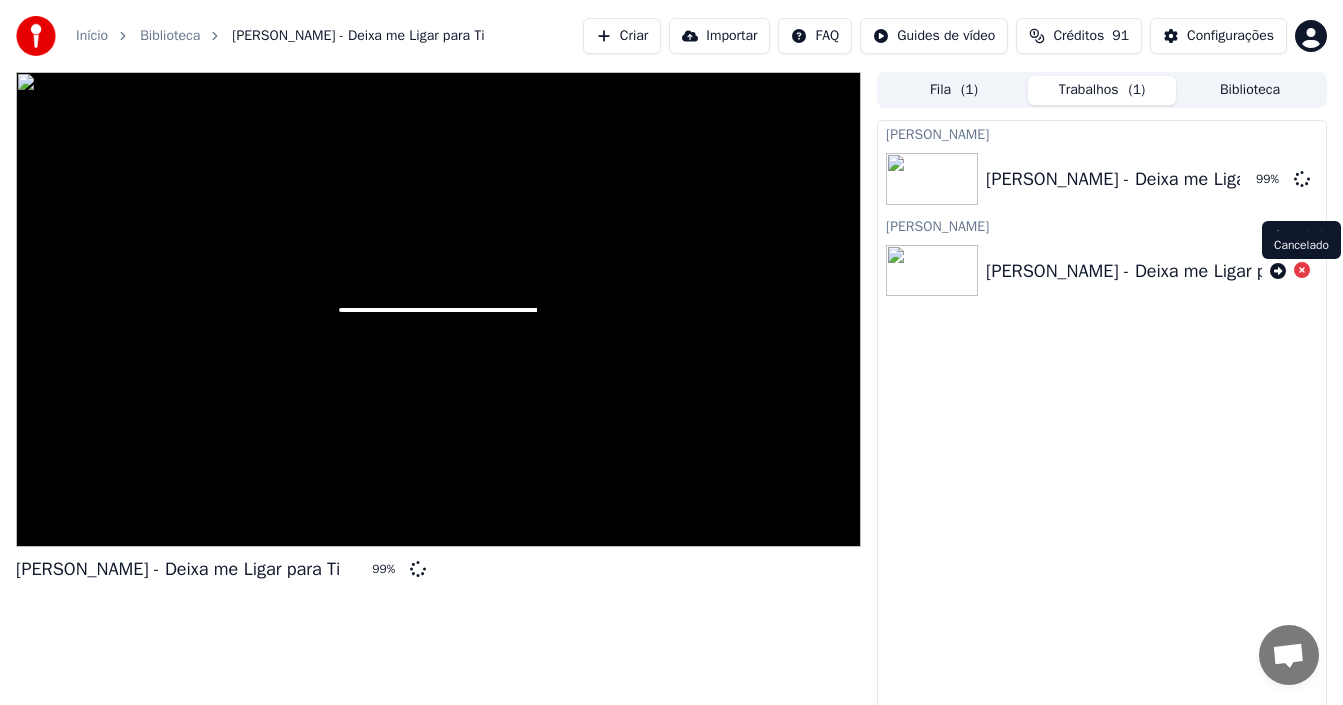 click on "Criar Karaokê [PERSON_NAME] - Deixa me Ligar para Ti 99 % Criar Karaokê Marco Rebelo - Deixa me Ligar para Ti" at bounding box center [1102, 419] 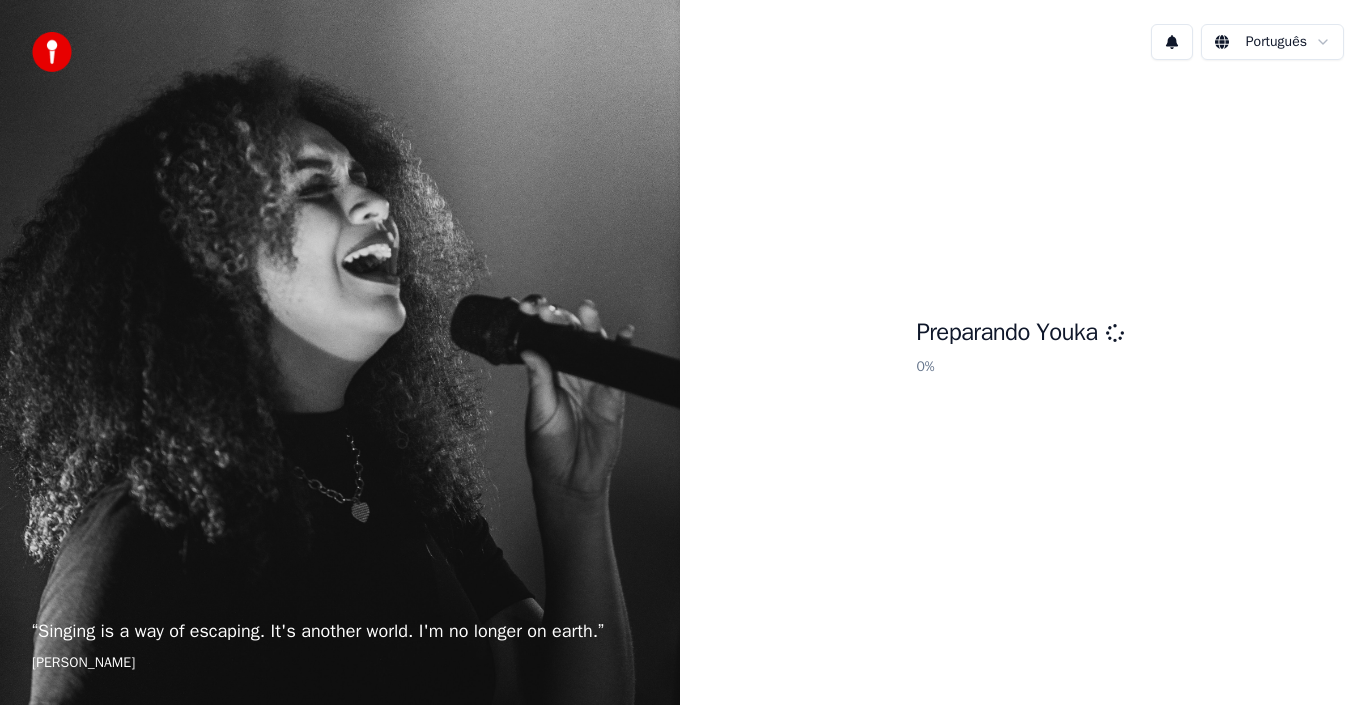 scroll, scrollTop: 0, scrollLeft: 0, axis: both 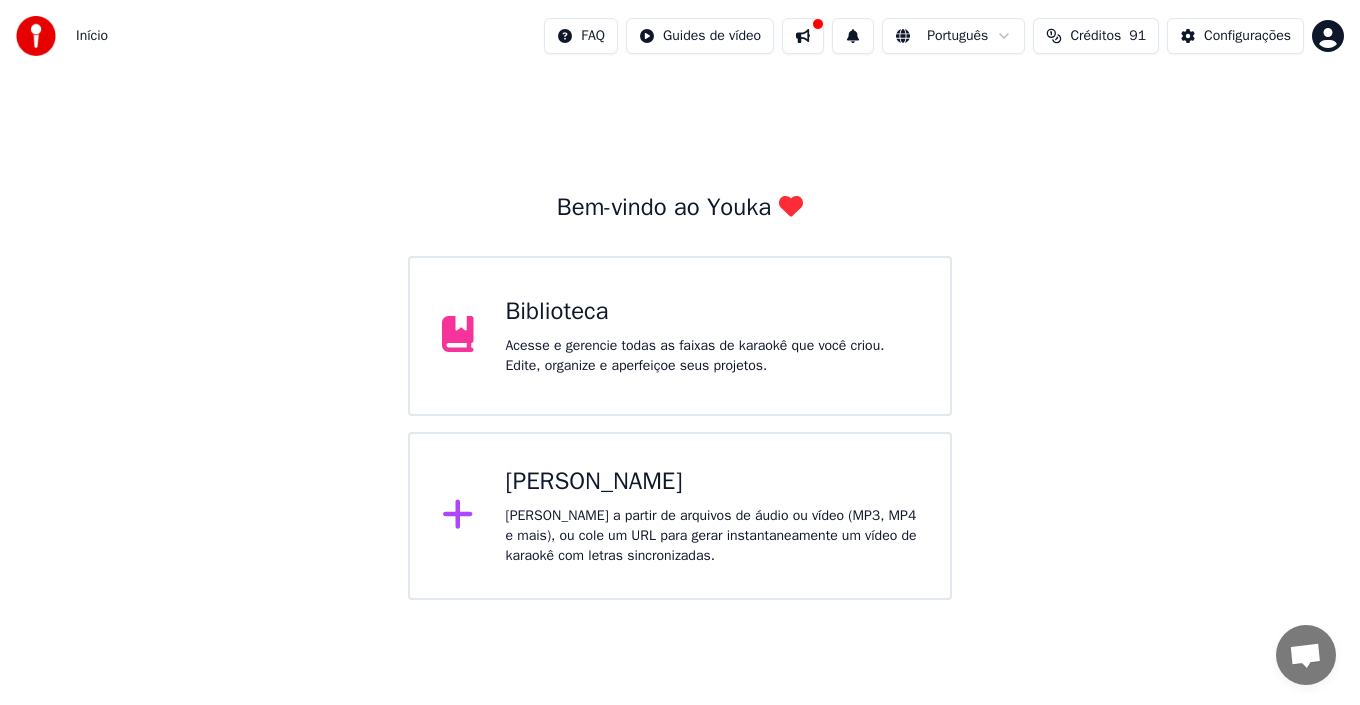 click at bounding box center [803, 36] 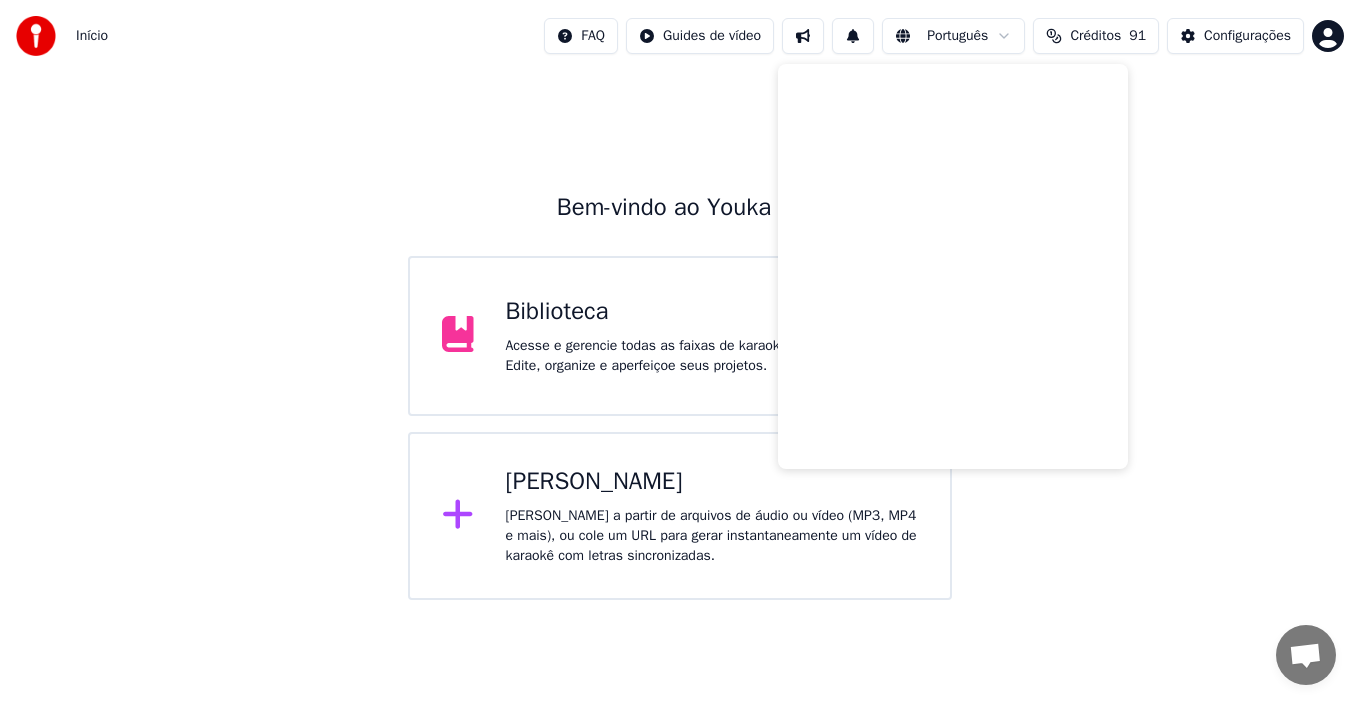 click on "Bem-vindo ao Youka Biblioteca Acesse e gerencie todas as faixas de karaokê que você criou. Edite, organize e aperfeiçoe seus projetos. Criar Karaokê Crie karaokê a partir de arquivos de áudio ou vídeo (MP3, MP4 e mais), ou cole um URL para gerar instantaneamente um vídeo de karaokê com letras sincronizadas." at bounding box center [680, 336] 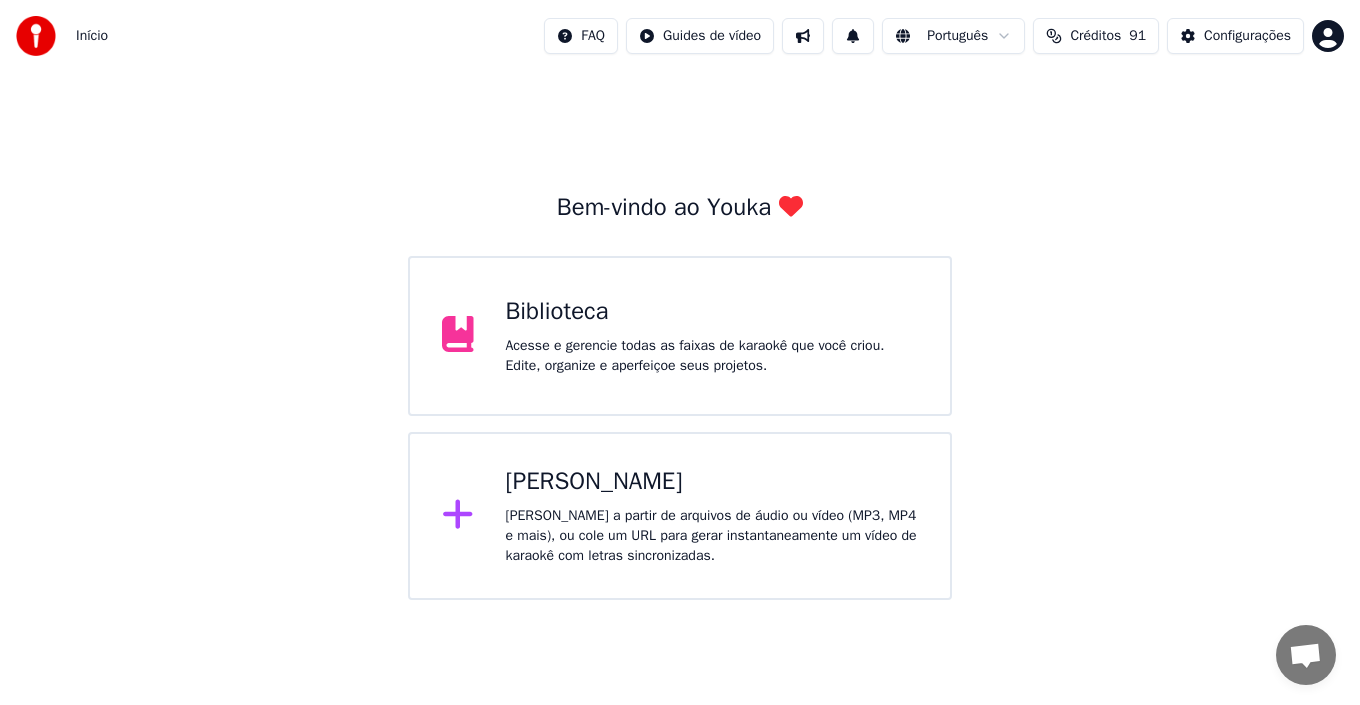 click on "[PERSON_NAME] a partir de arquivos de áudio ou vídeo (MP3, MP4 e mais), ou cole um URL para gerar instantaneamente um vídeo de karaokê com letras sincronizadas." at bounding box center [712, 536] 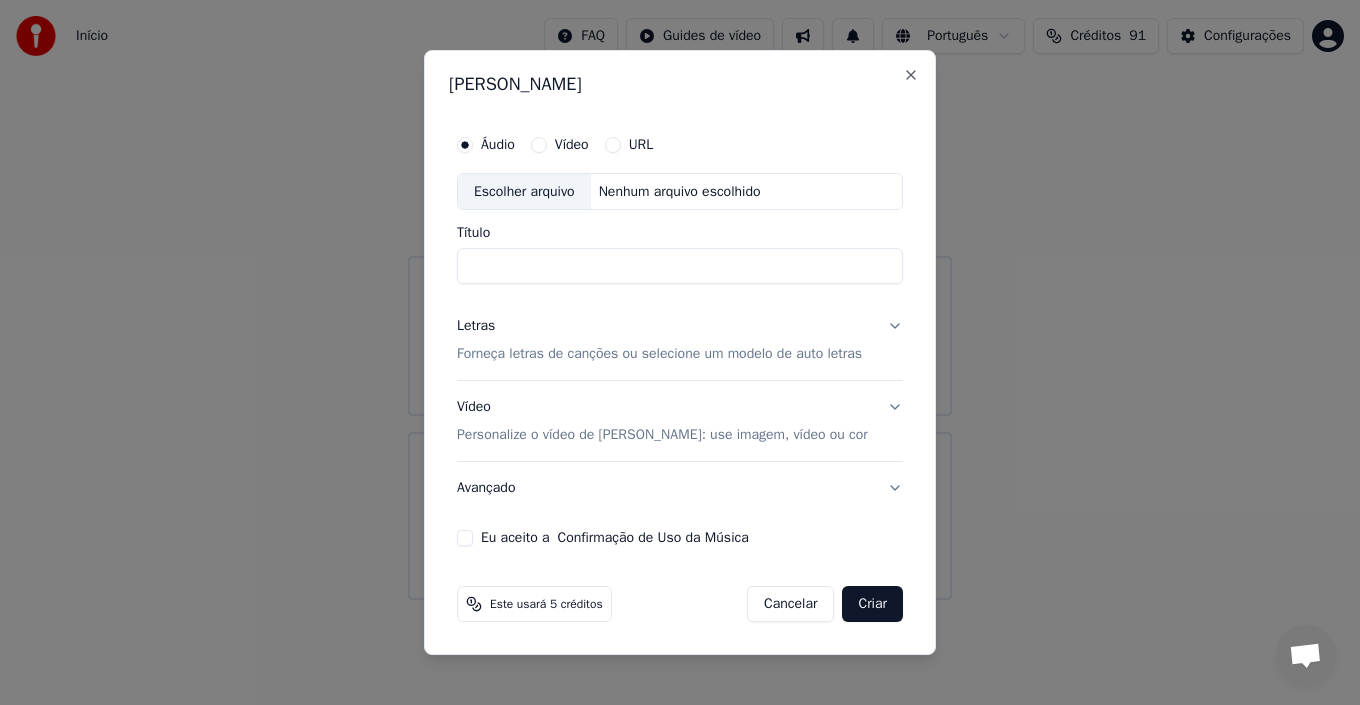 click on "Escolher arquivo" at bounding box center (524, 192) 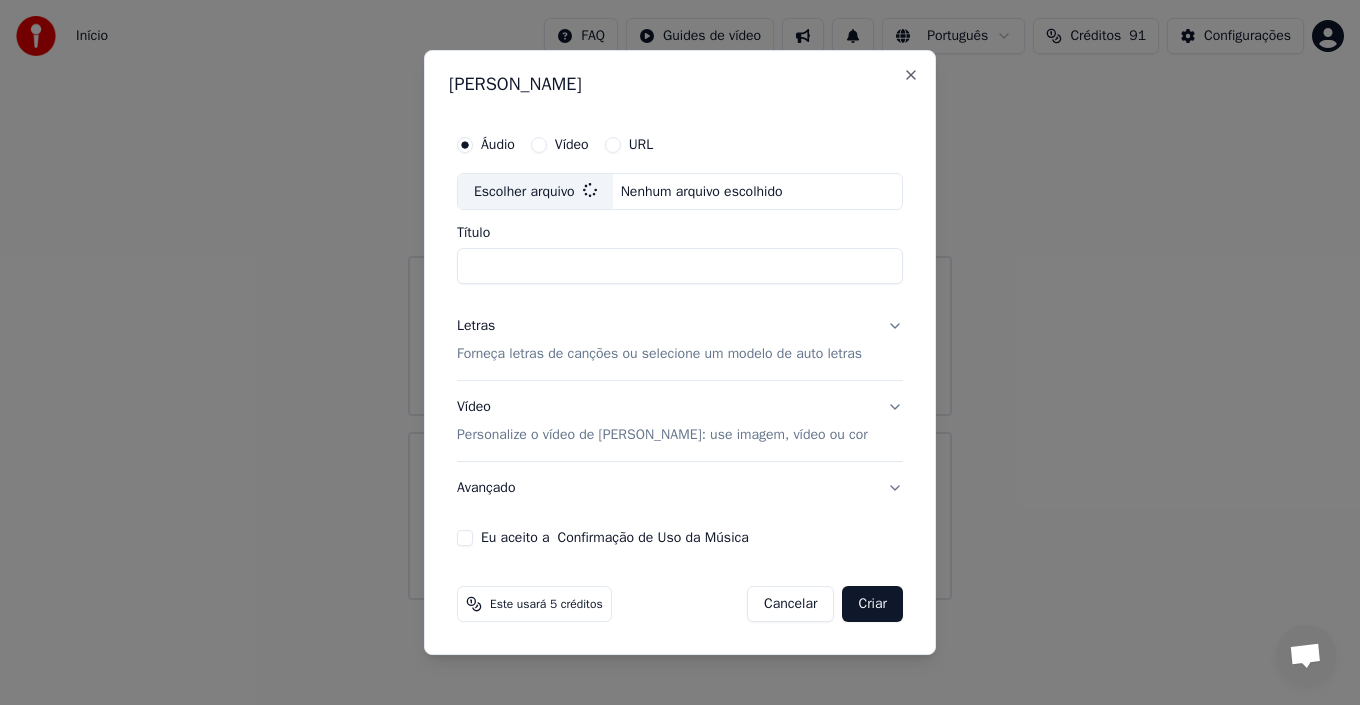 type on "**********" 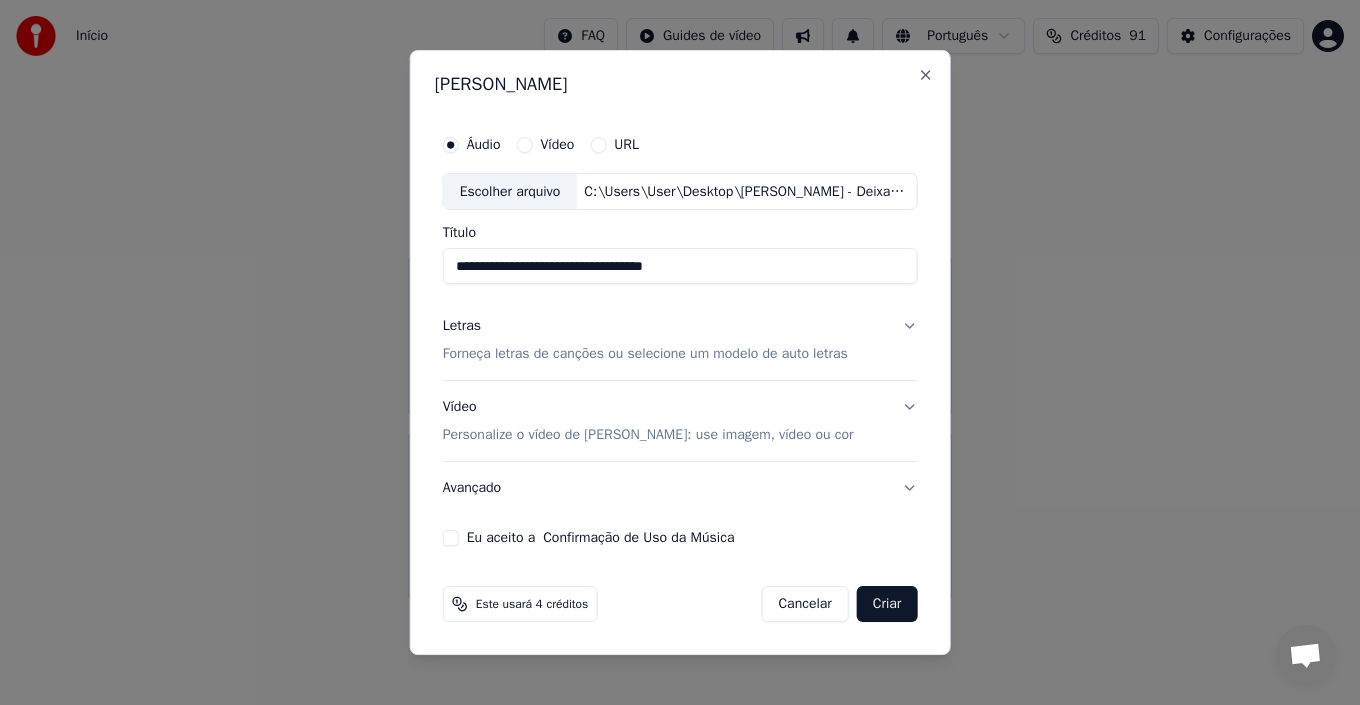 click on "Forneça letras de canções ou selecione um modelo de auto letras" at bounding box center [645, 355] 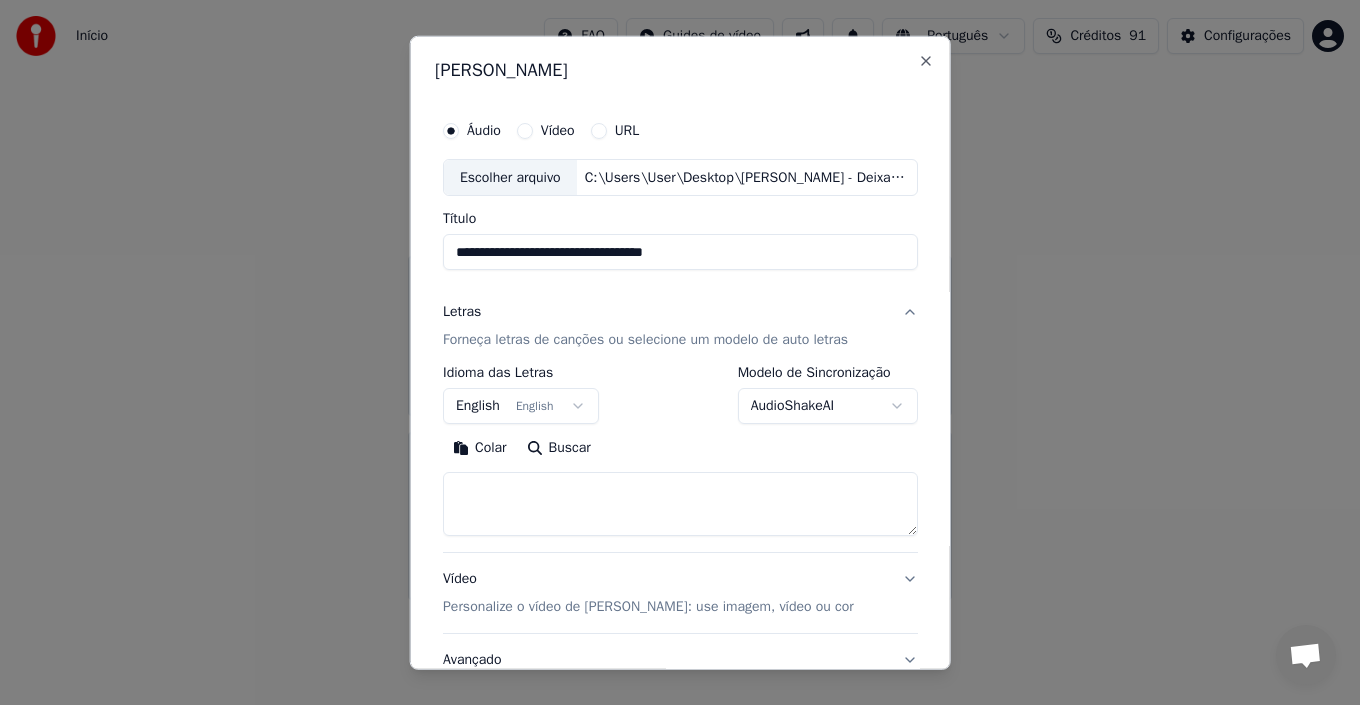 click on "English English" at bounding box center (521, 406) 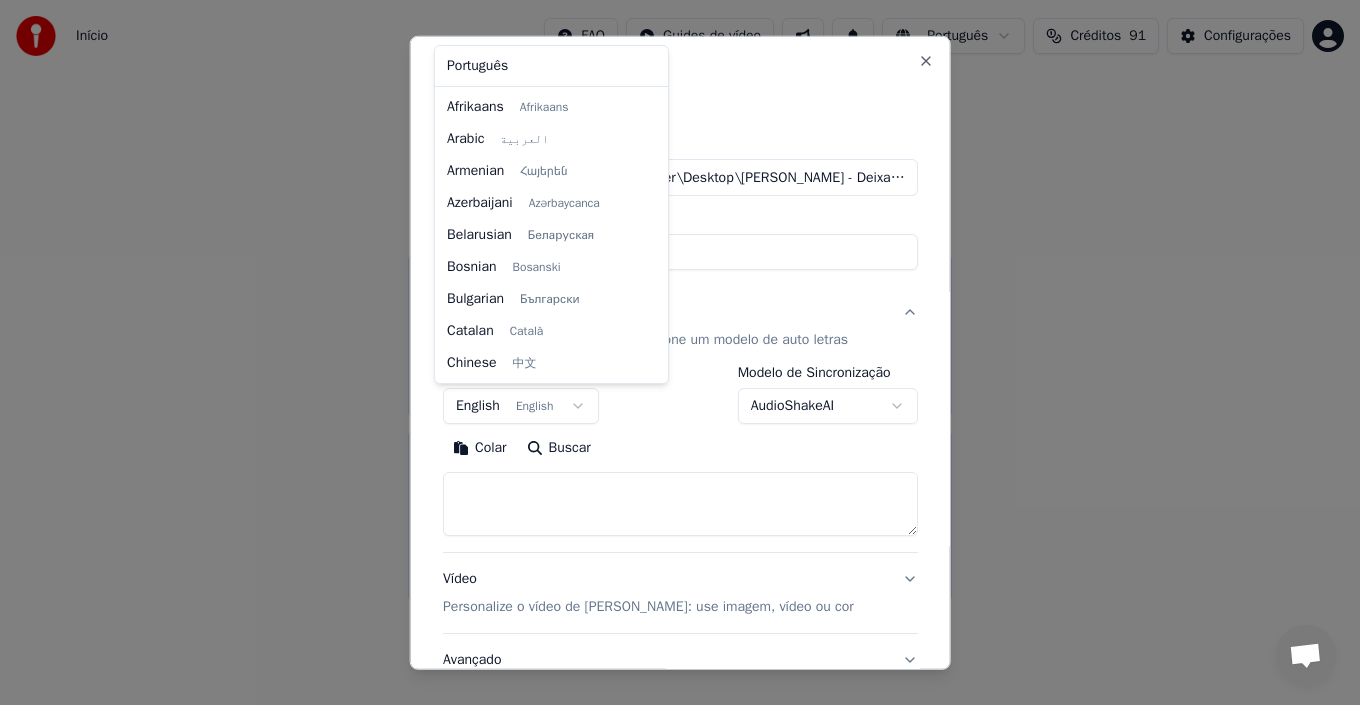 scroll, scrollTop: 160, scrollLeft: 0, axis: vertical 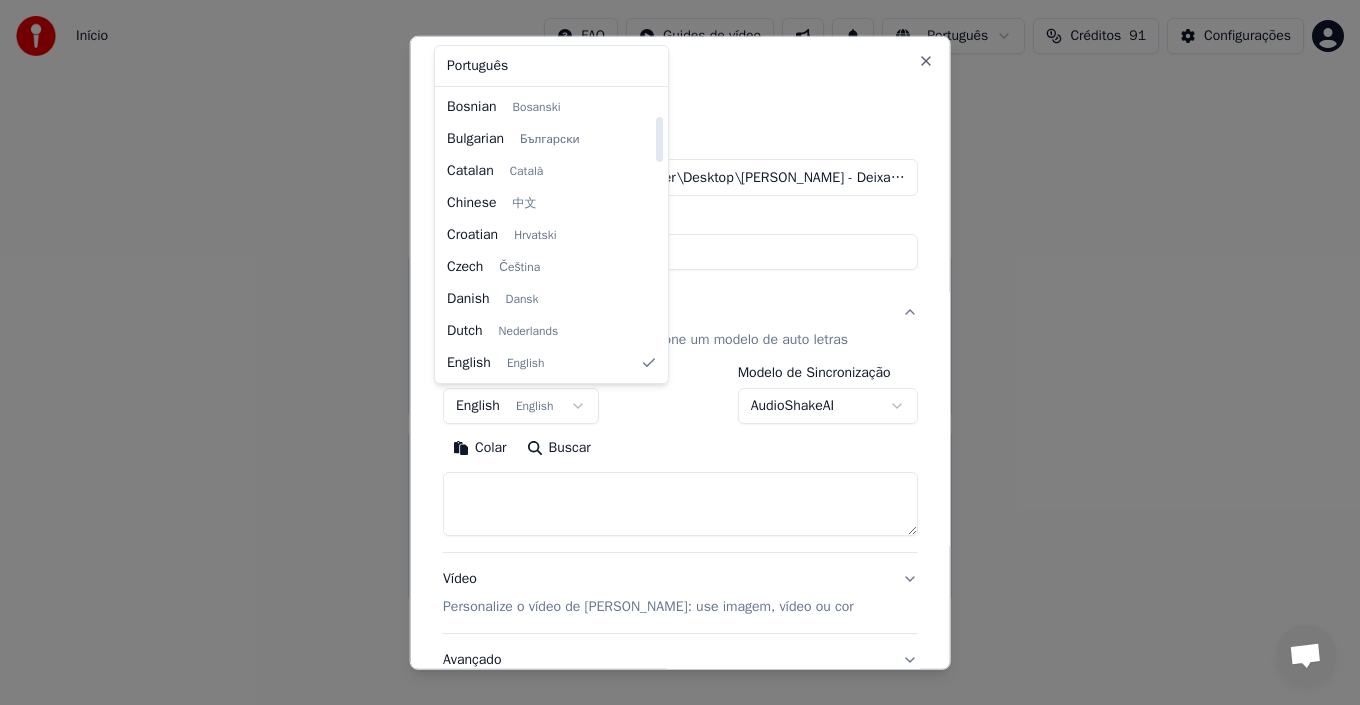 select on "**" 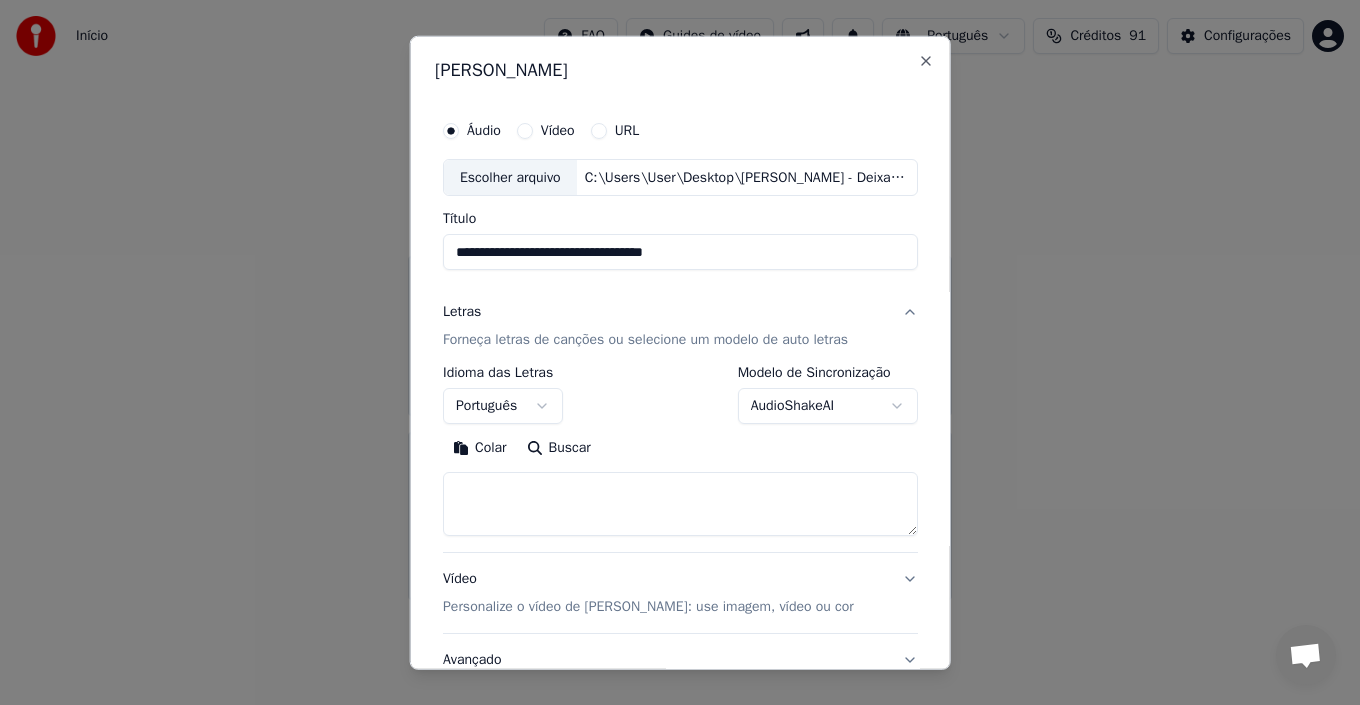 click at bounding box center (680, 504) 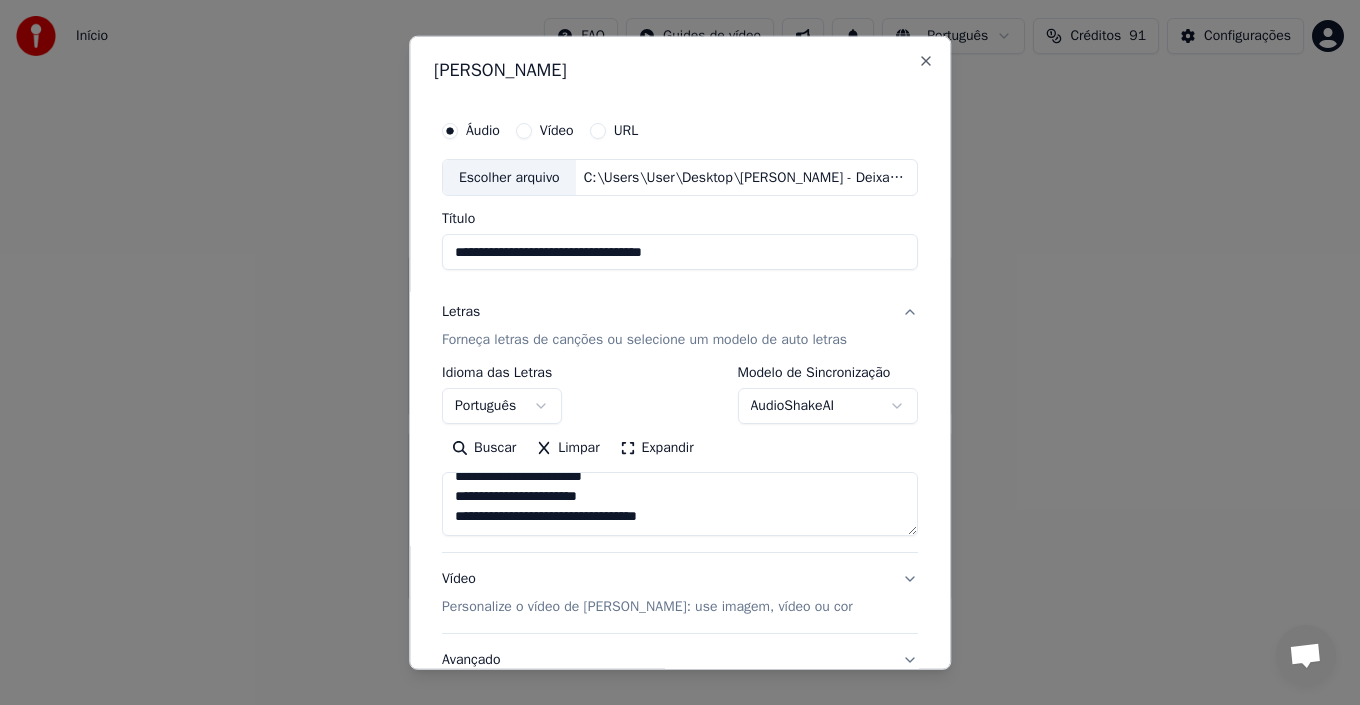 scroll, scrollTop: 0, scrollLeft: 0, axis: both 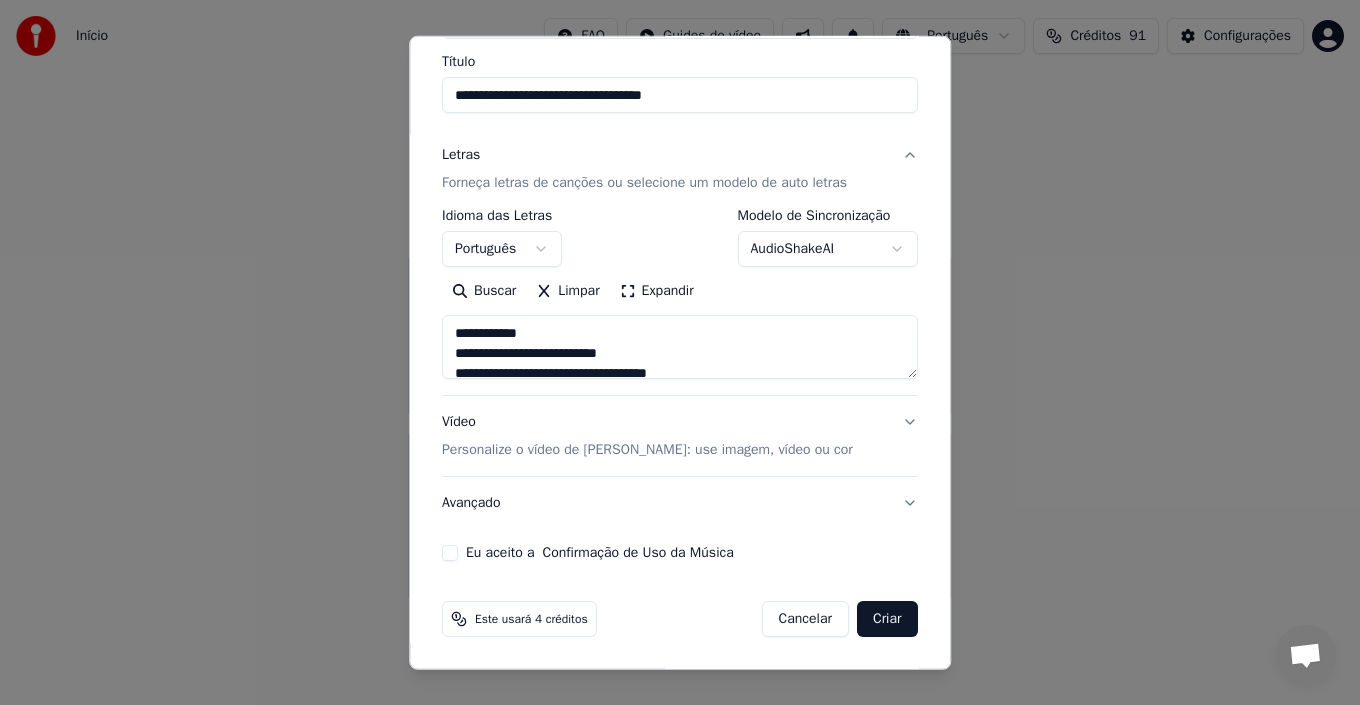 type on "**********" 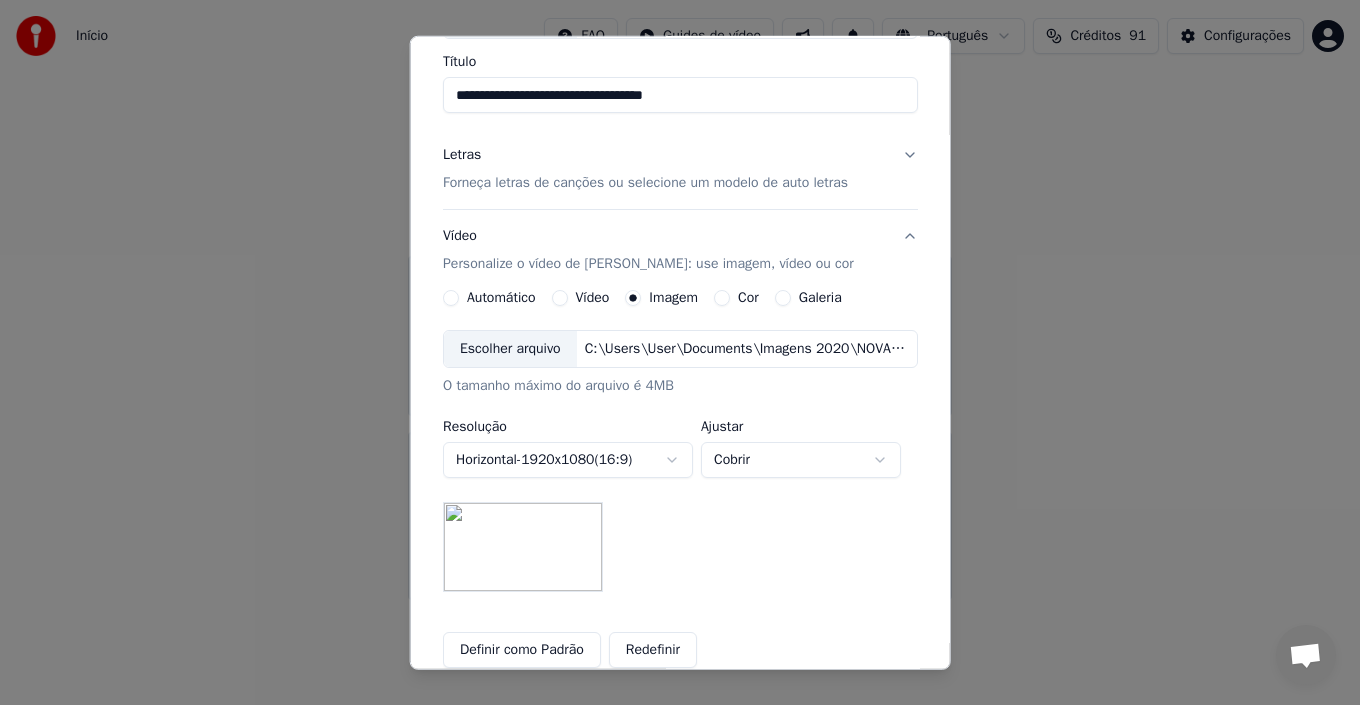 click on "Escolher arquivo" at bounding box center (510, 349) 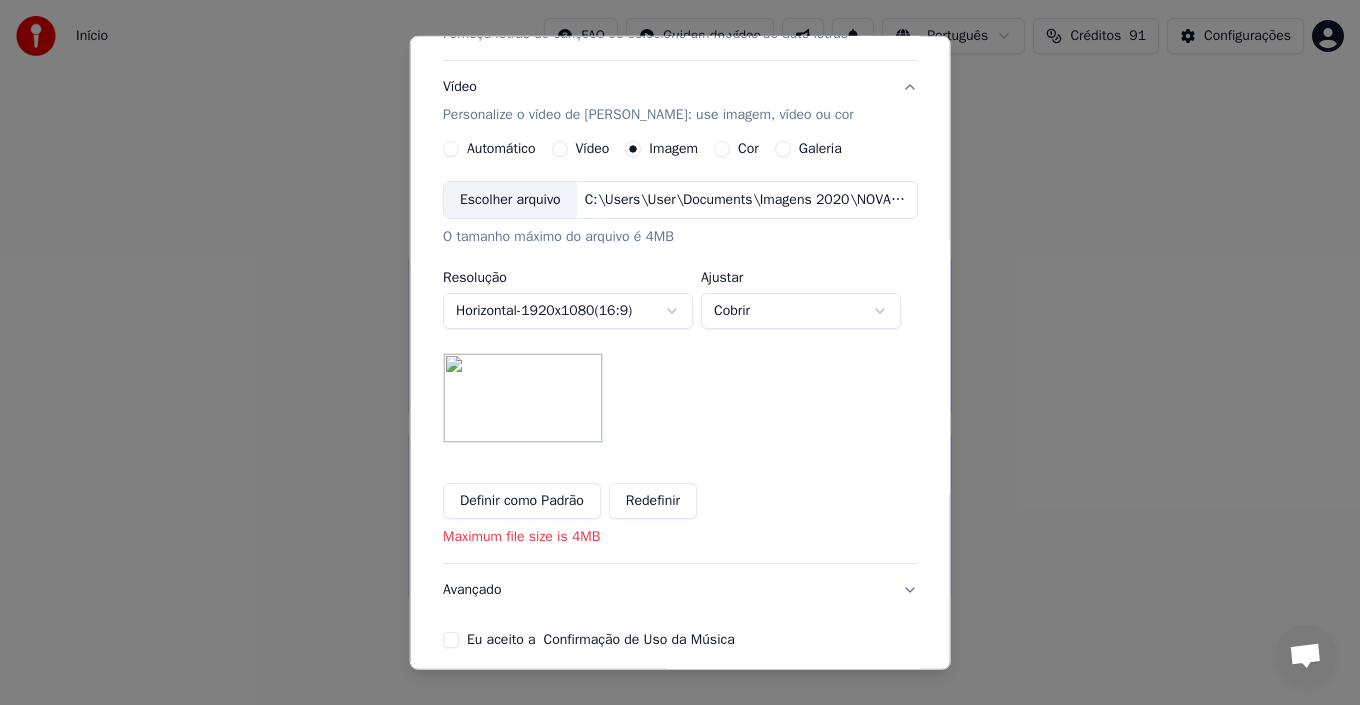 scroll, scrollTop: 257, scrollLeft: 0, axis: vertical 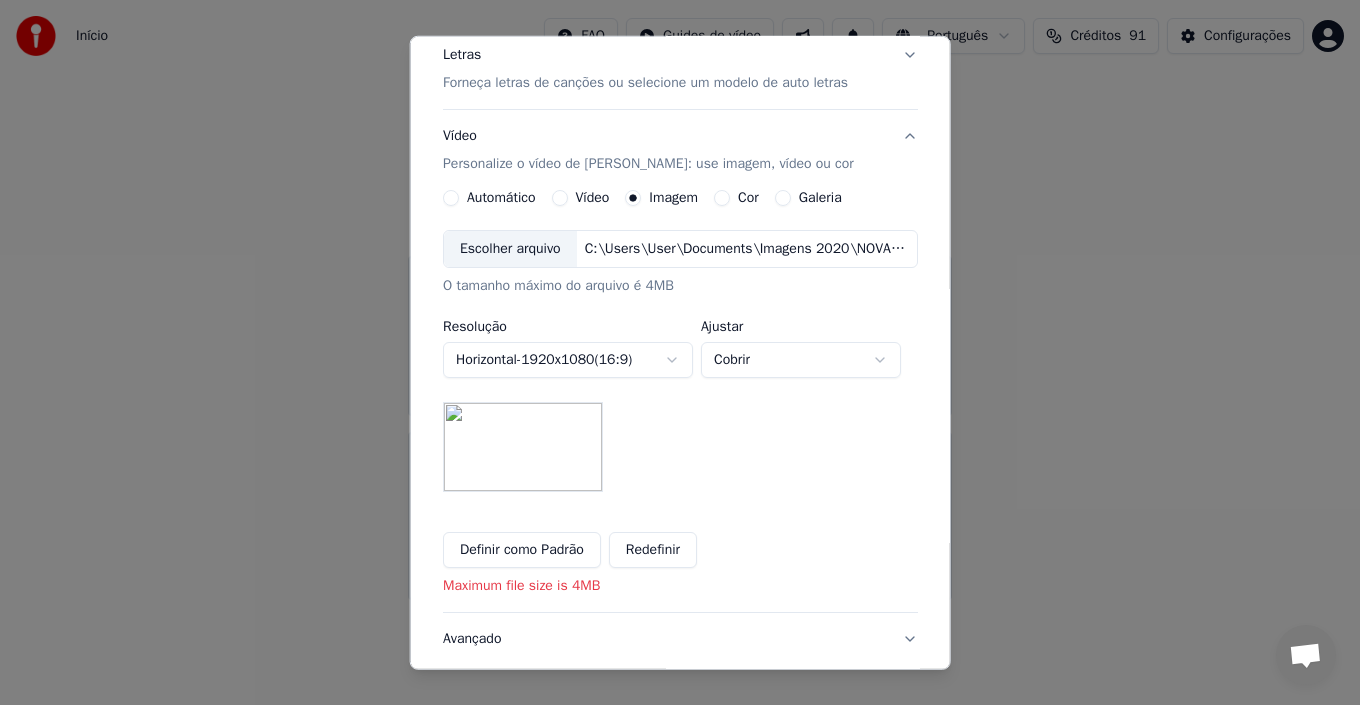 click on "**********" at bounding box center (680, 300) 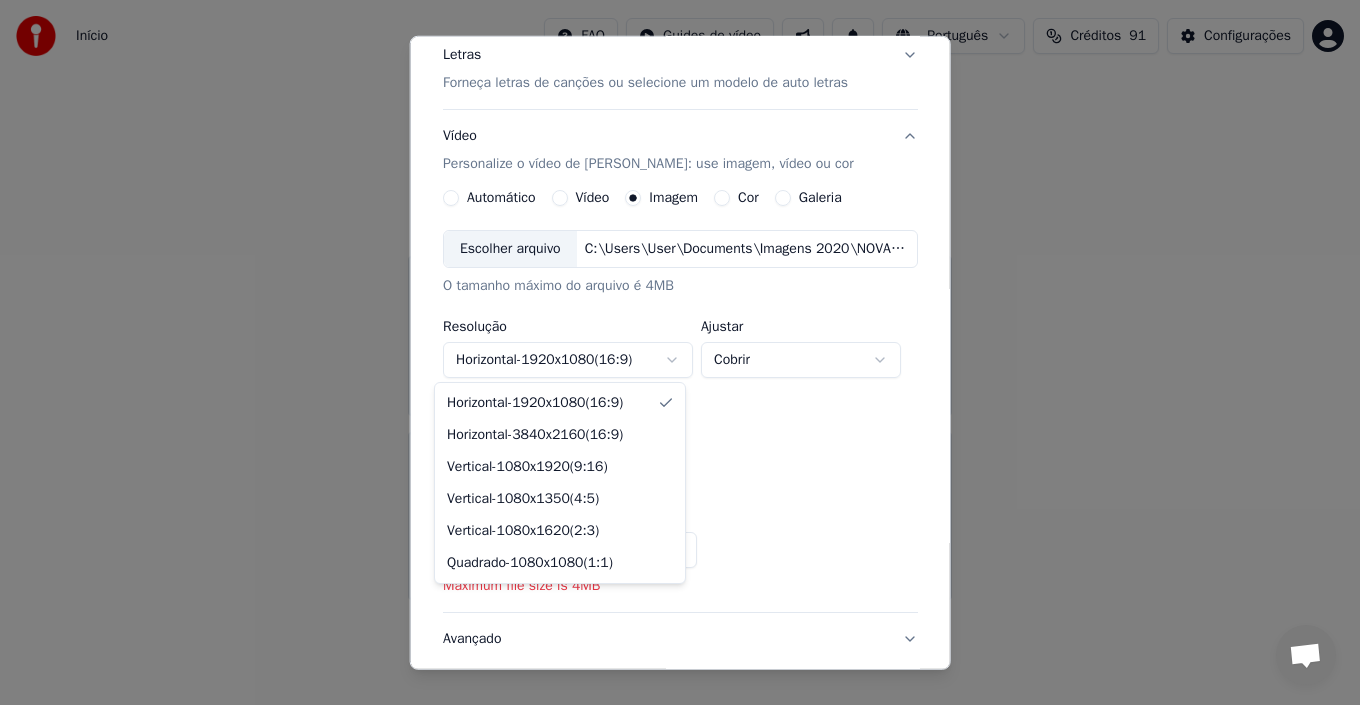 click on "**********" at bounding box center (680, 300) 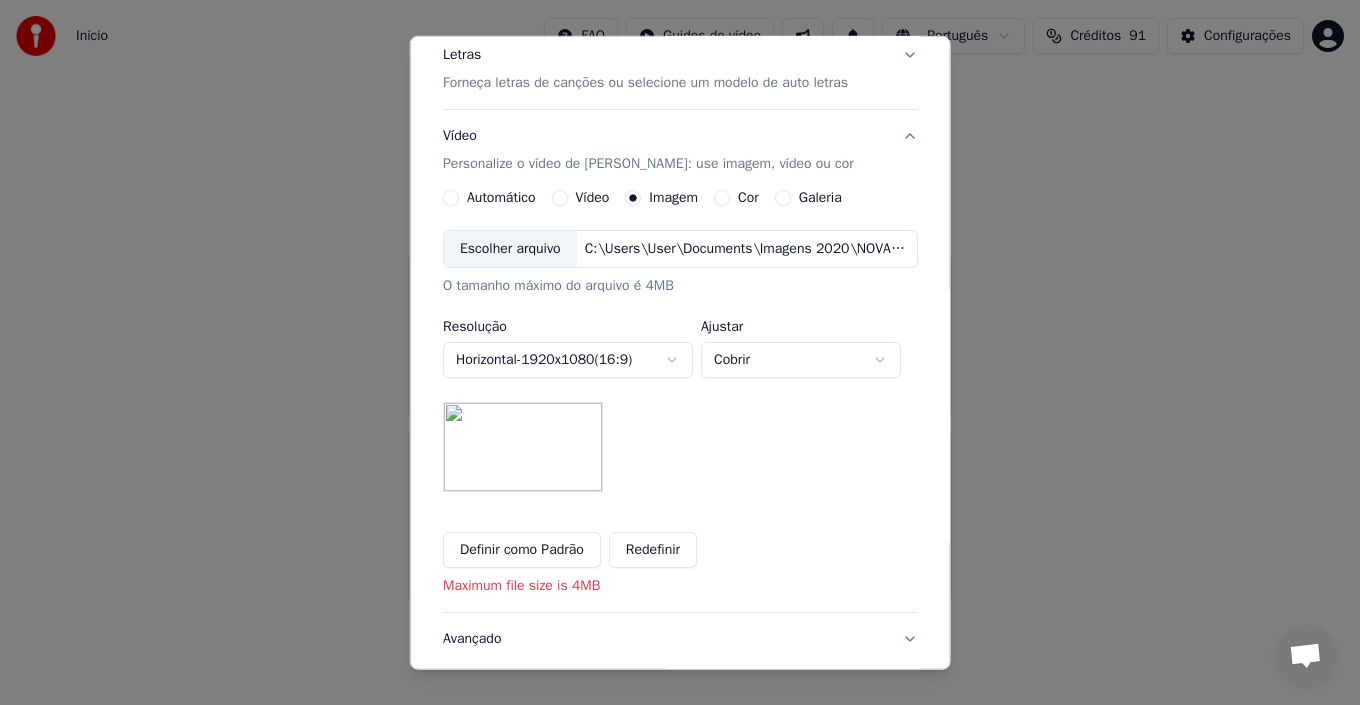 click on "**********" at bounding box center [680, 361] 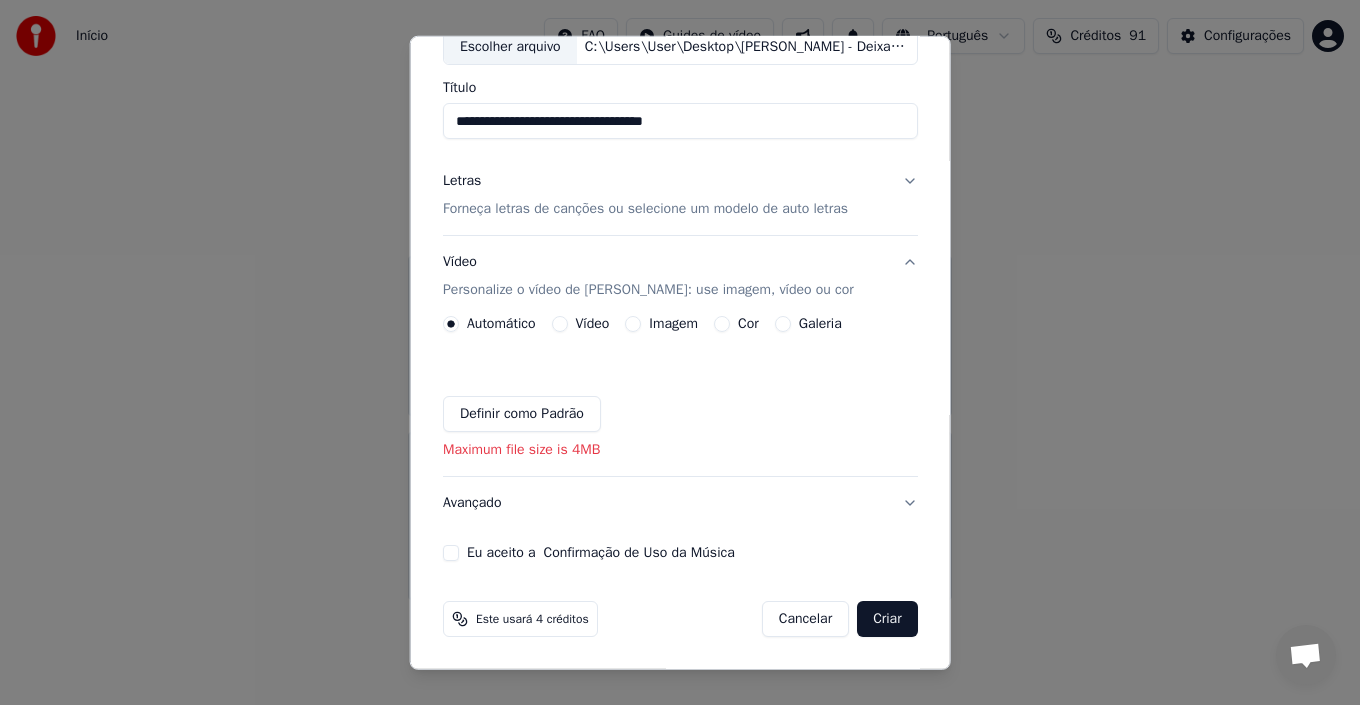 scroll, scrollTop: 131, scrollLeft: 0, axis: vertical 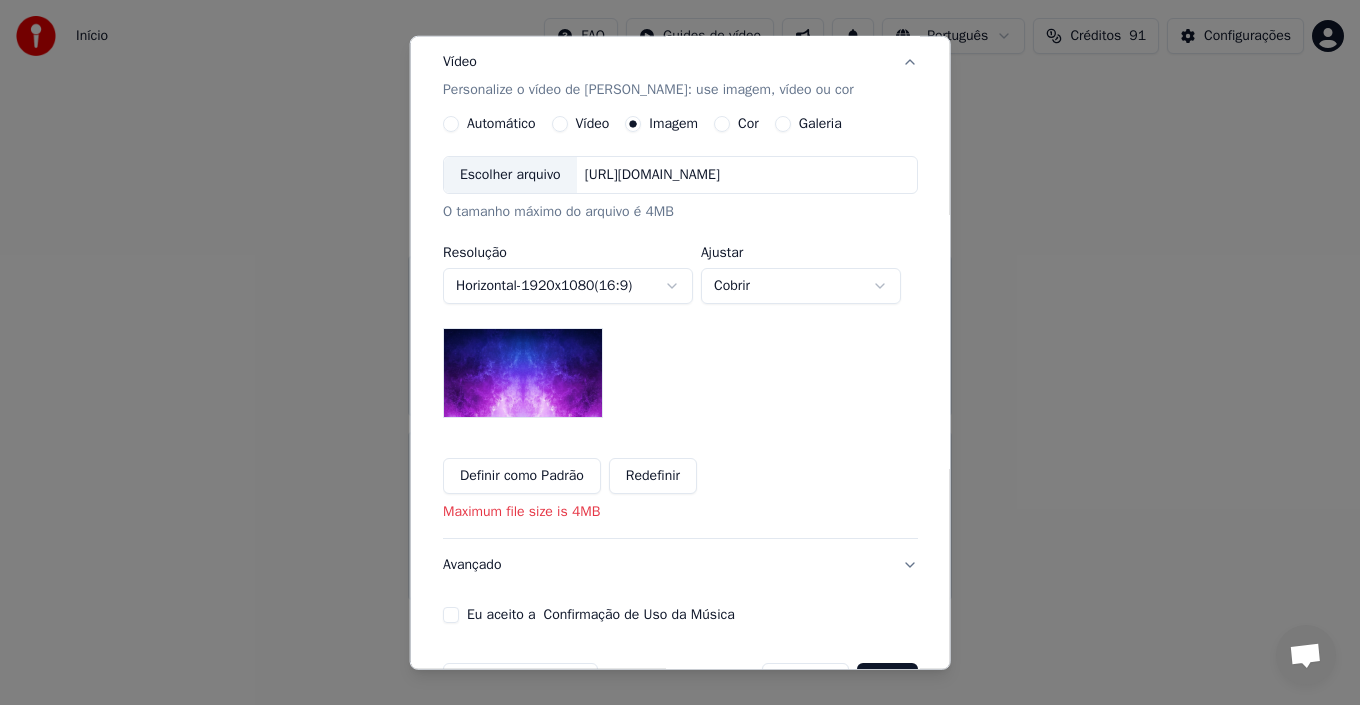 click on "Escolher arquivo" at bounding box center [510, 175] 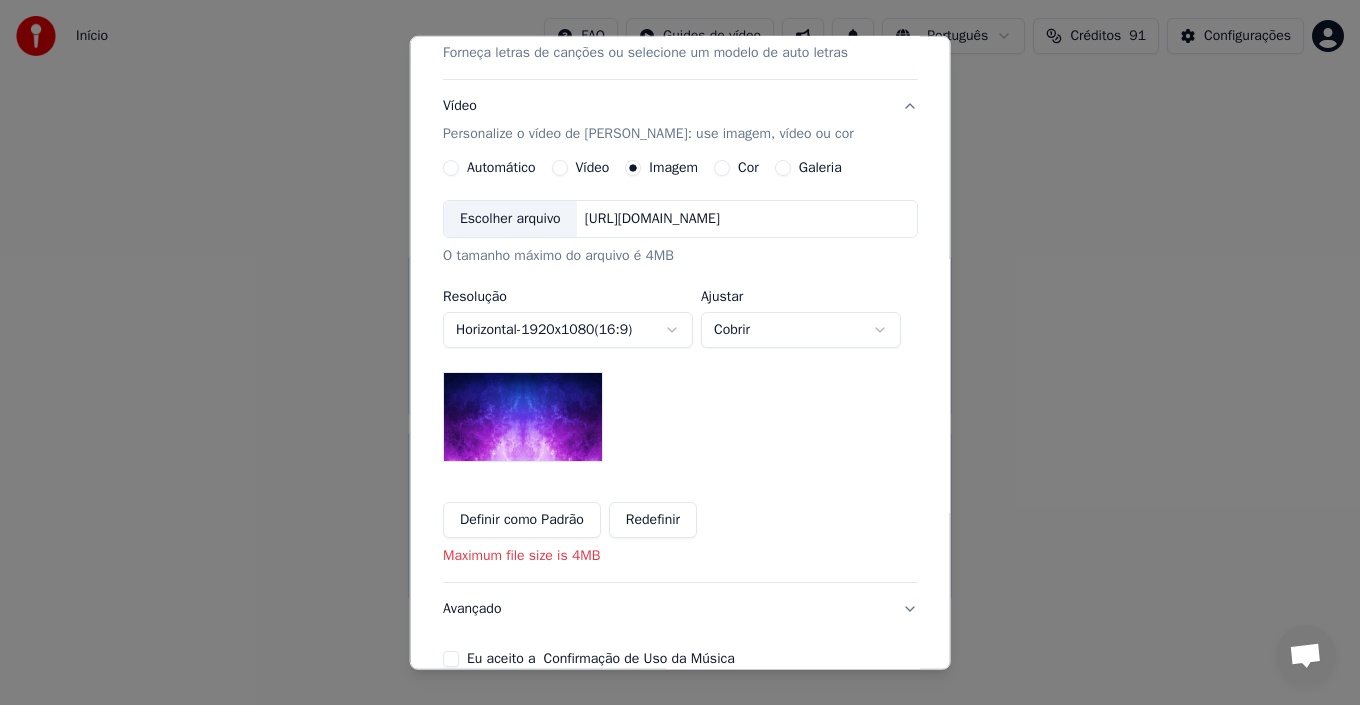 scroll, scrollTop: 300, scrollLeft: 0, axis: vertical 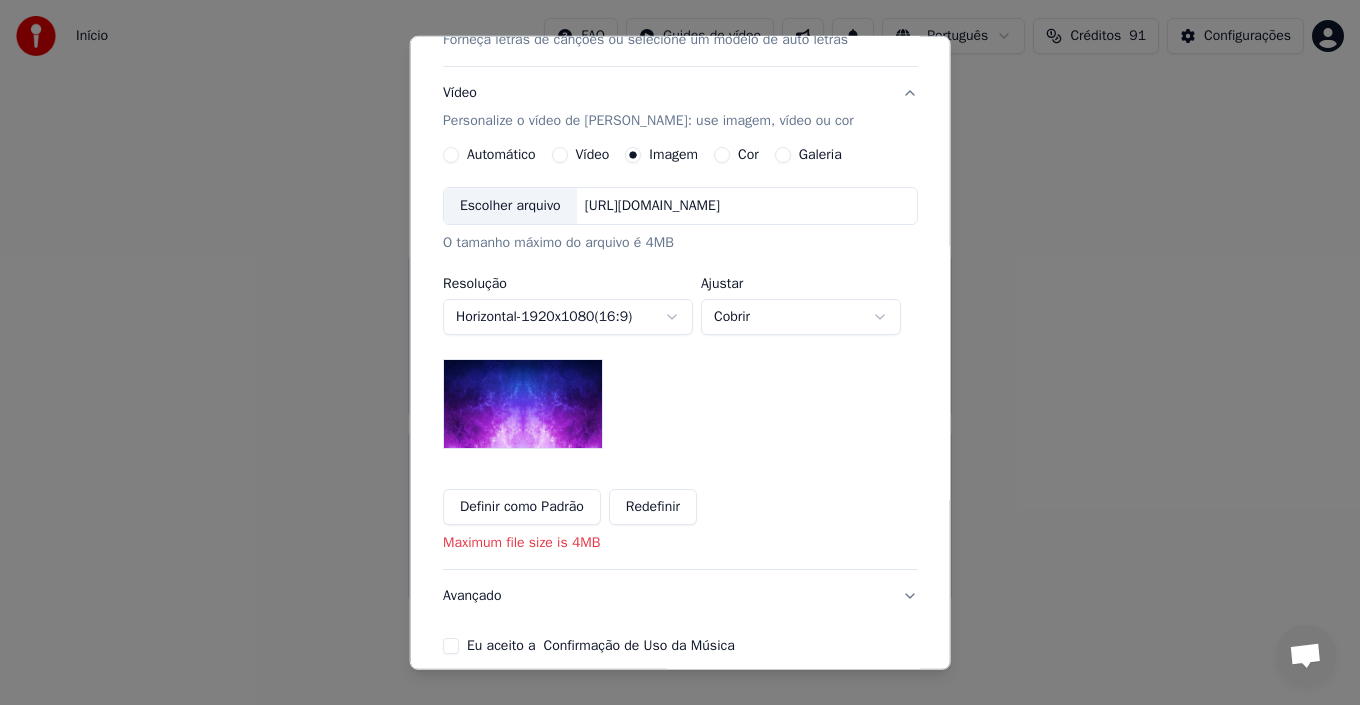 click on "Definir como Padrão" at bounding box center (522, 507) 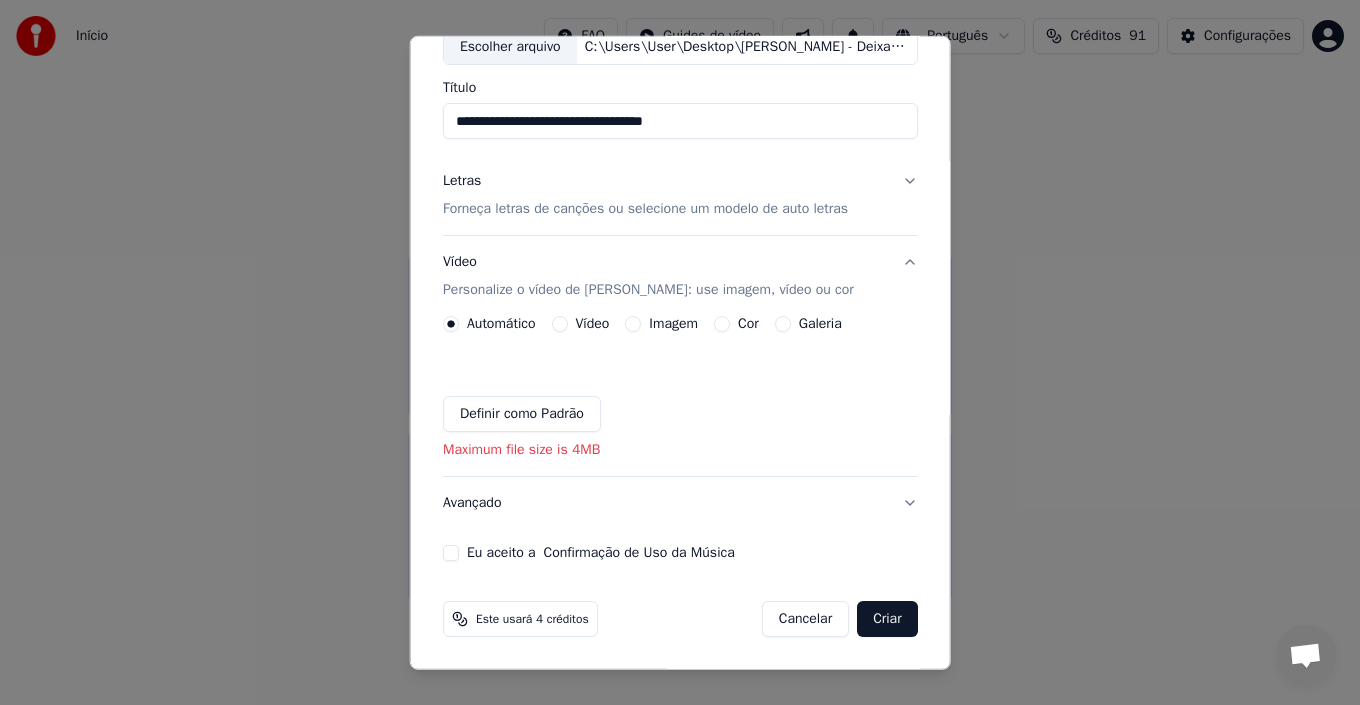 scroll, scrollTop: 131, scrollLeft: 0, axis: vertical 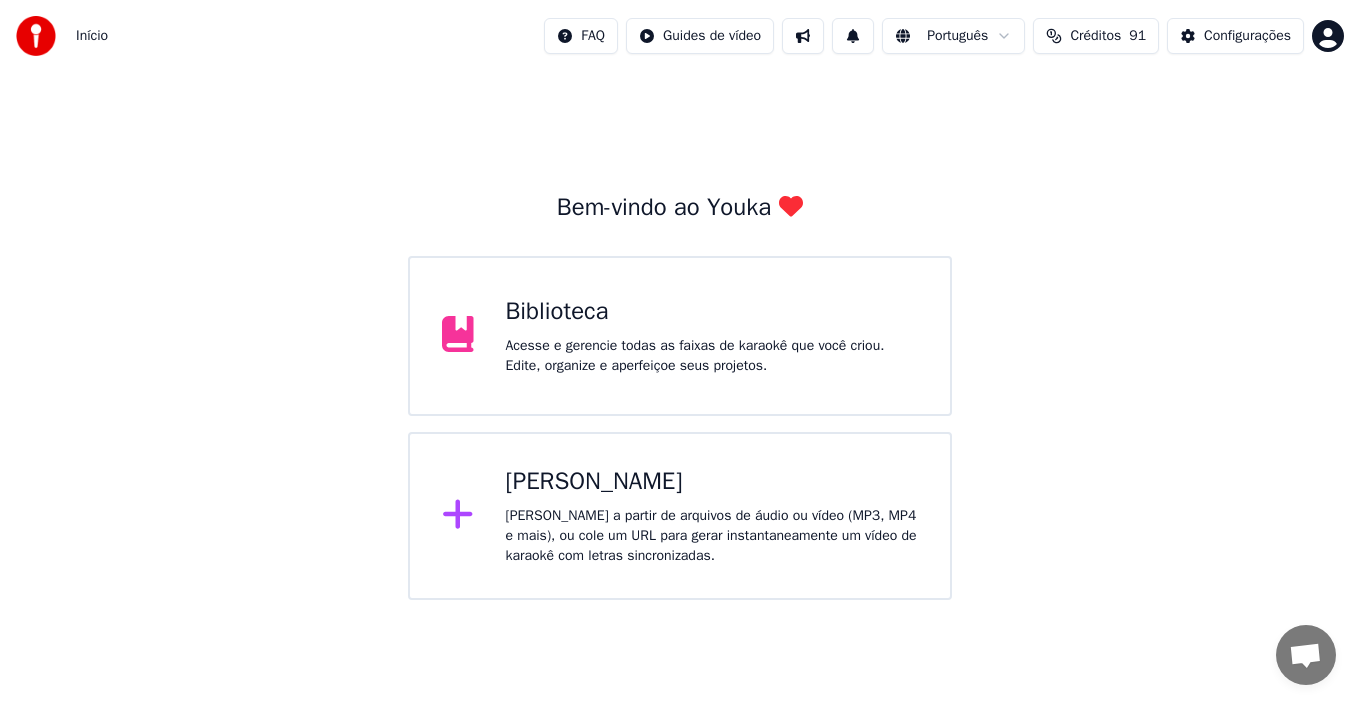 click on "Criar Karaokê Crie karaokê a partir de arquivos de áudio ou vídeo (MP3, MP4 e mais), ou cole um URL para gerar instantaneamente um vídeo de karaokê com letras sincronizadas." at bounding box center [712, 516] 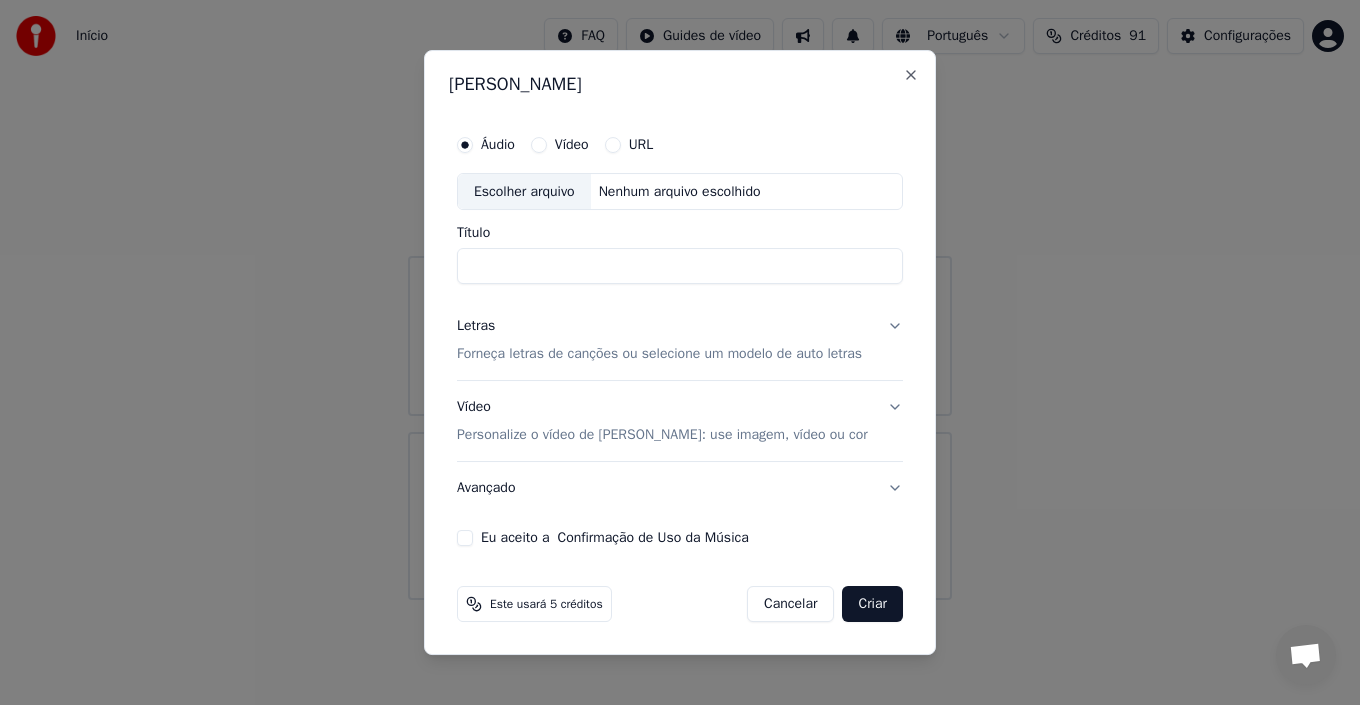 click on "Escolher arquivo" at bounding box center [524, 192] 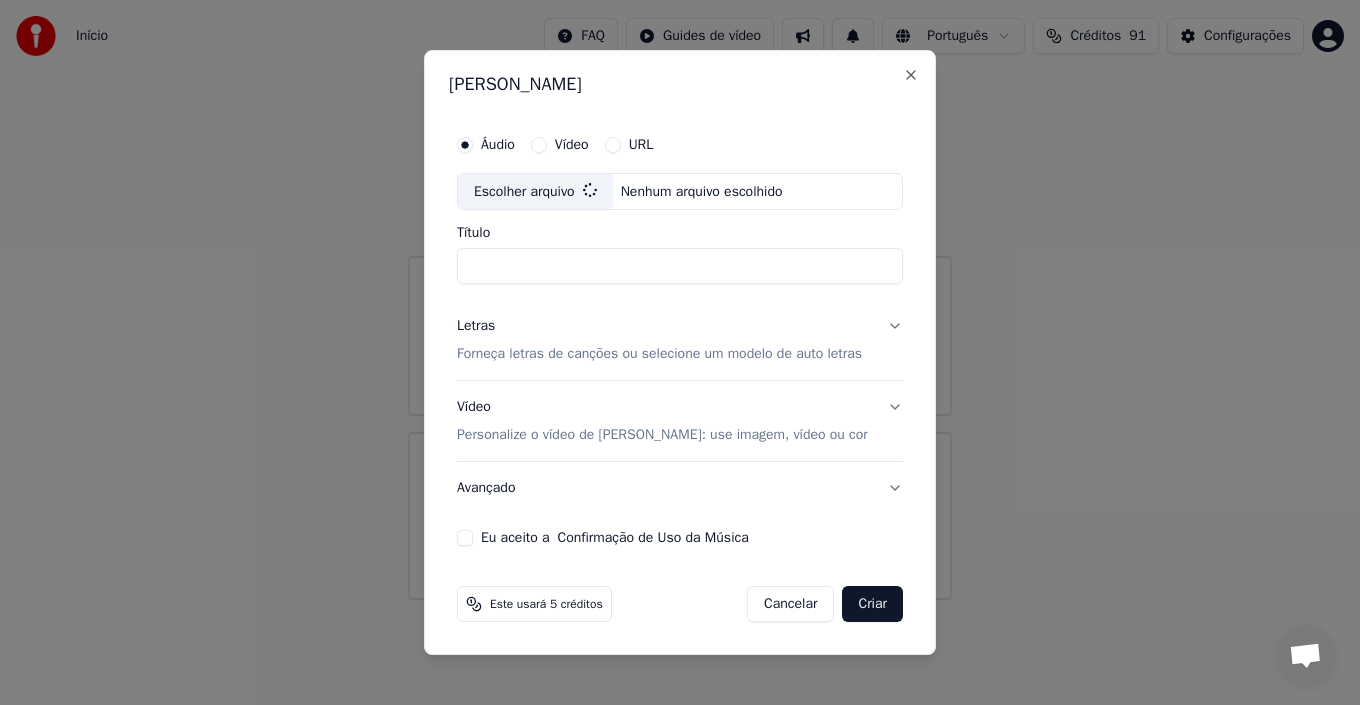 type on "**********" 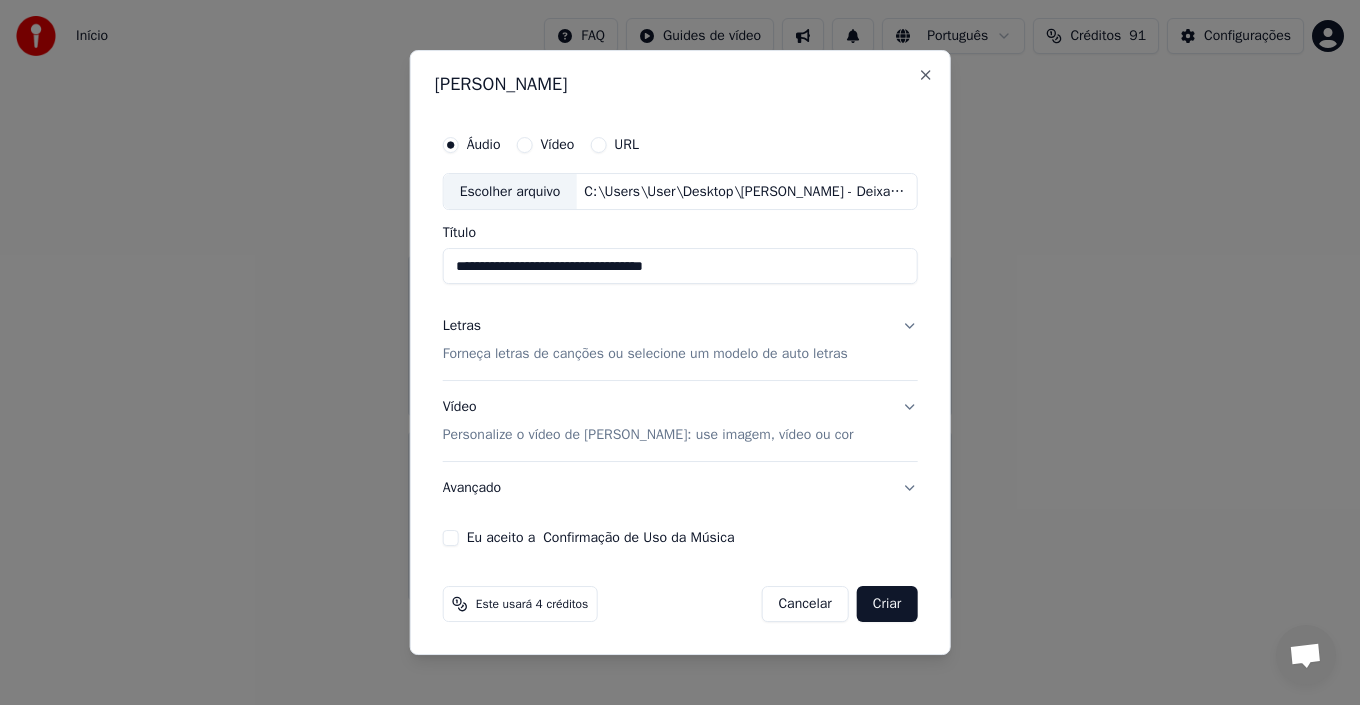 click on "Forneça letras de canções ou selecione um modelo de auto letras" at bounding box center (645, 355) 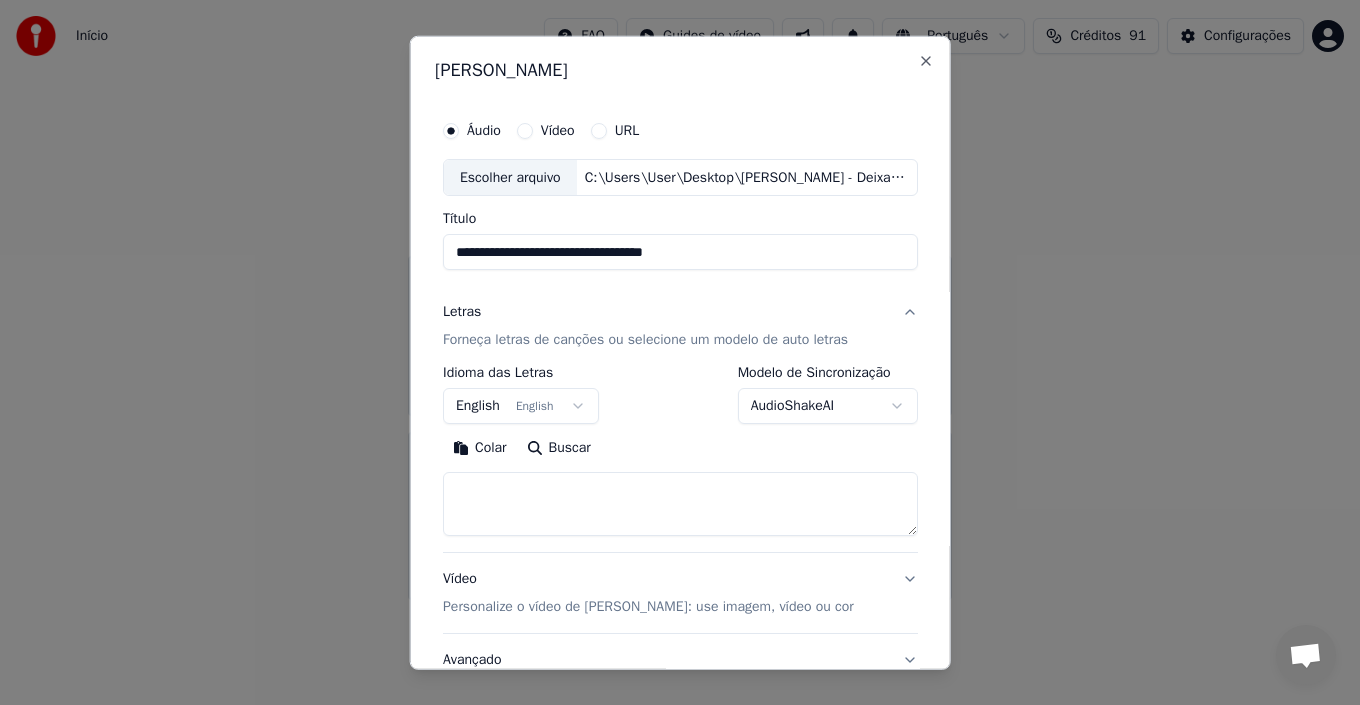 click on "English English" at bounding box center (521, 406) 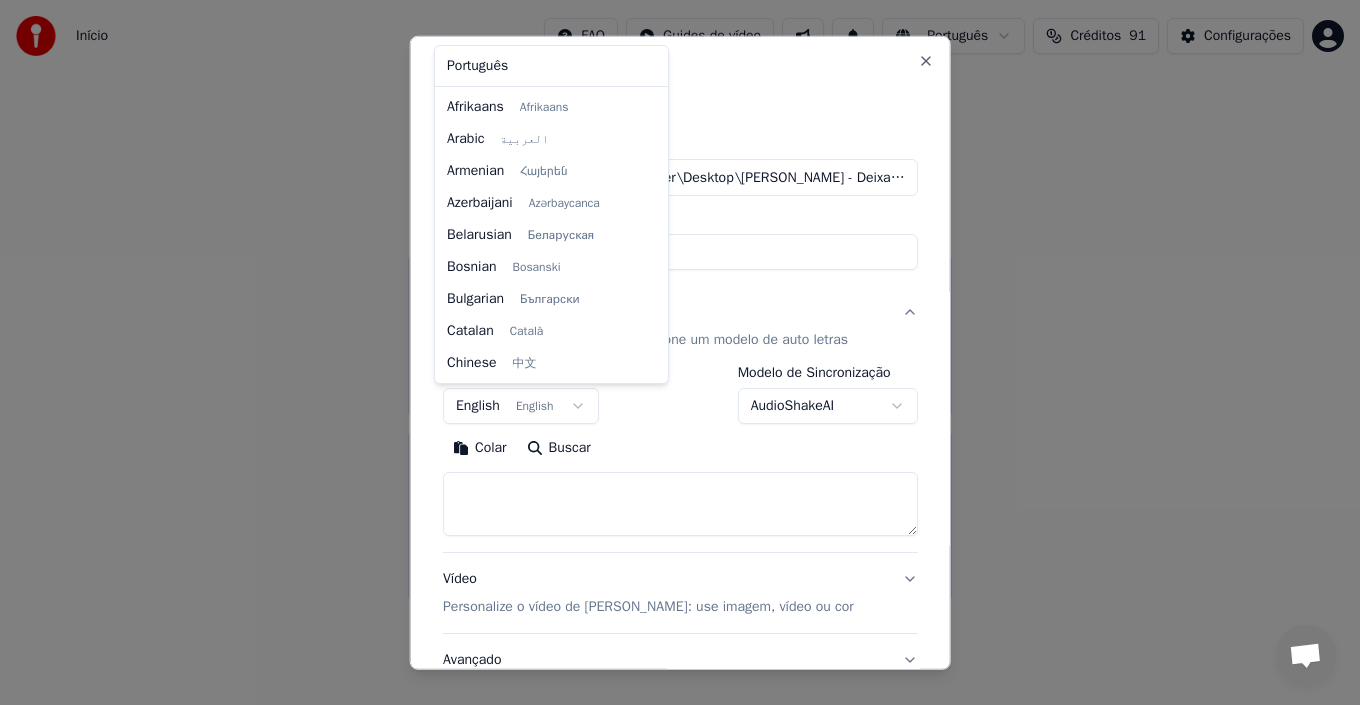 scroll, scrollTop: 160, scrollLeft: 0, axis: vertical 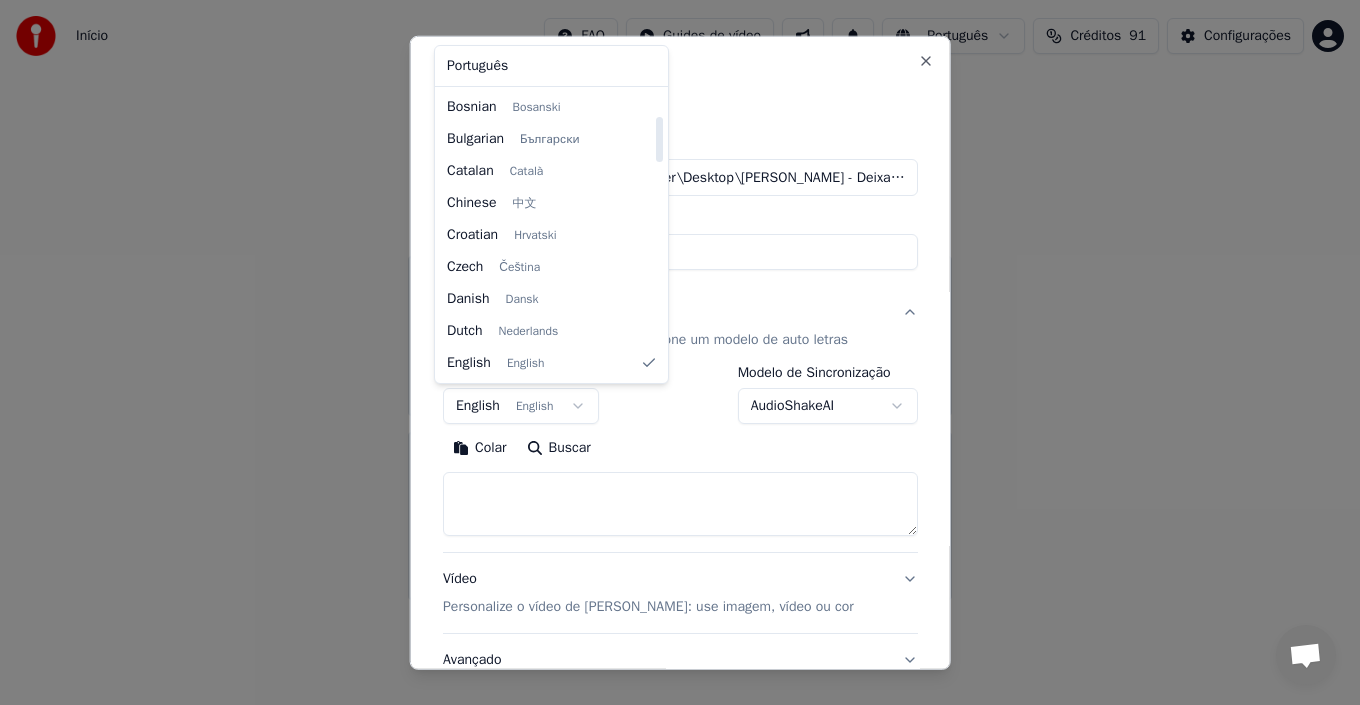 select on "**" 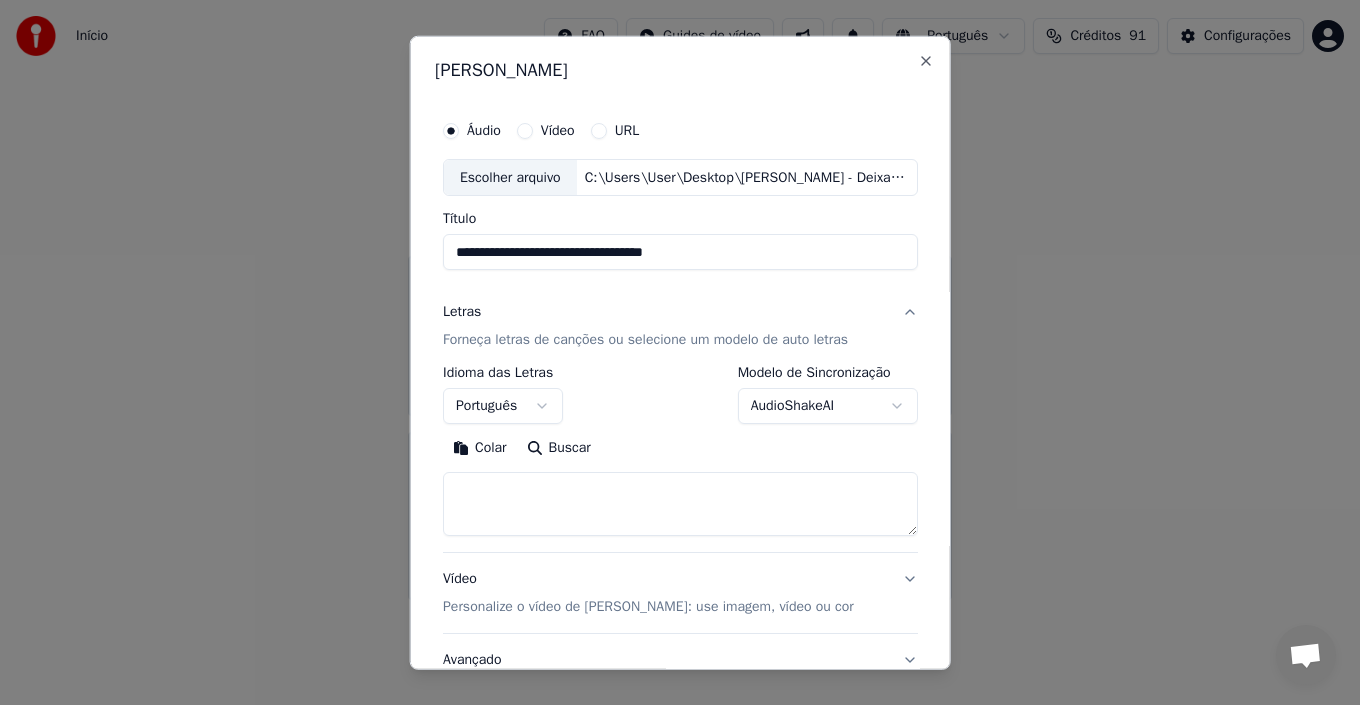 paste on "**********" 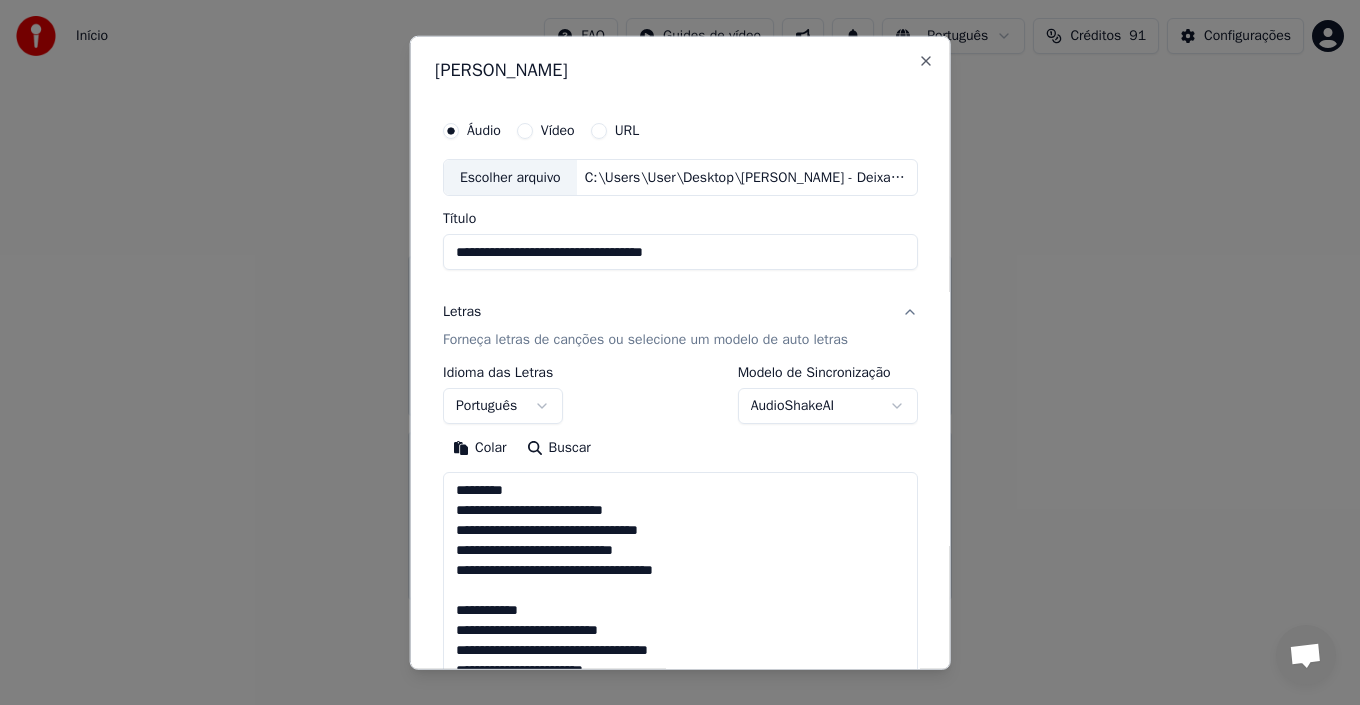 scroll, scrollTop: 665, scrollLeft: 0, axis: vertical 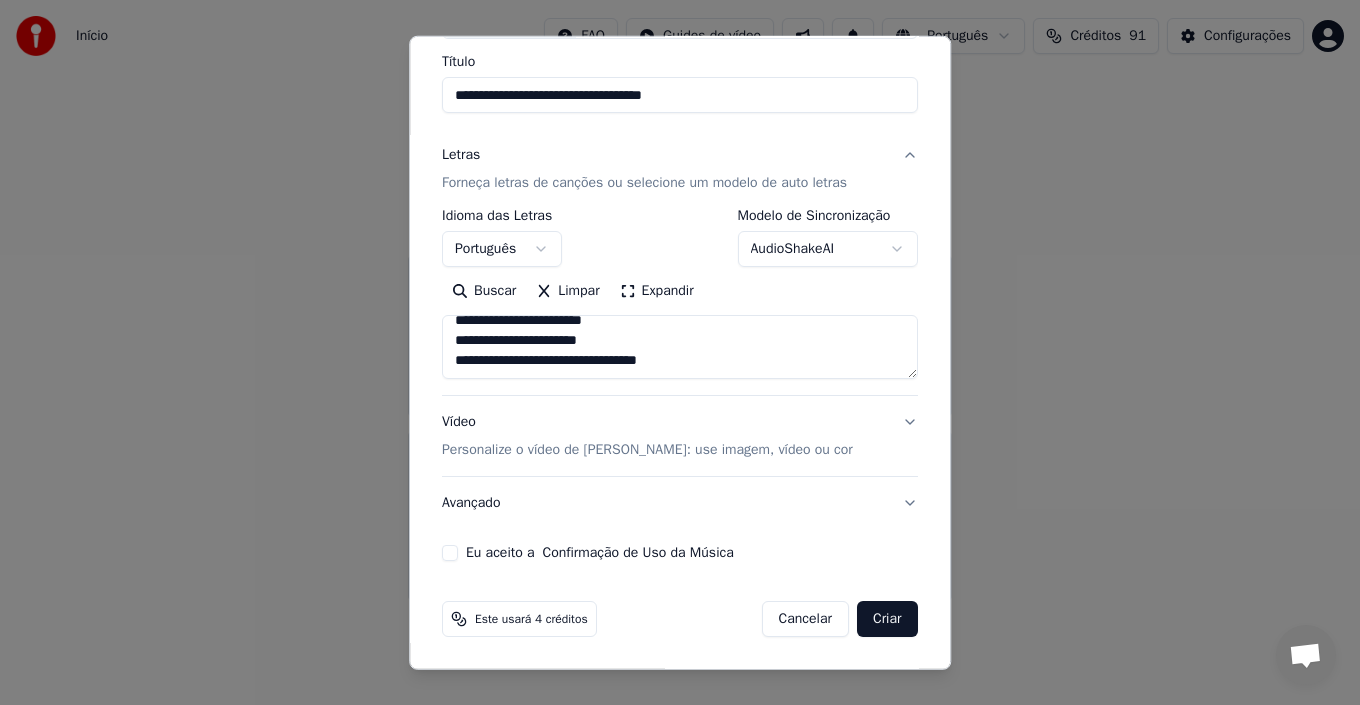 type on "**********" 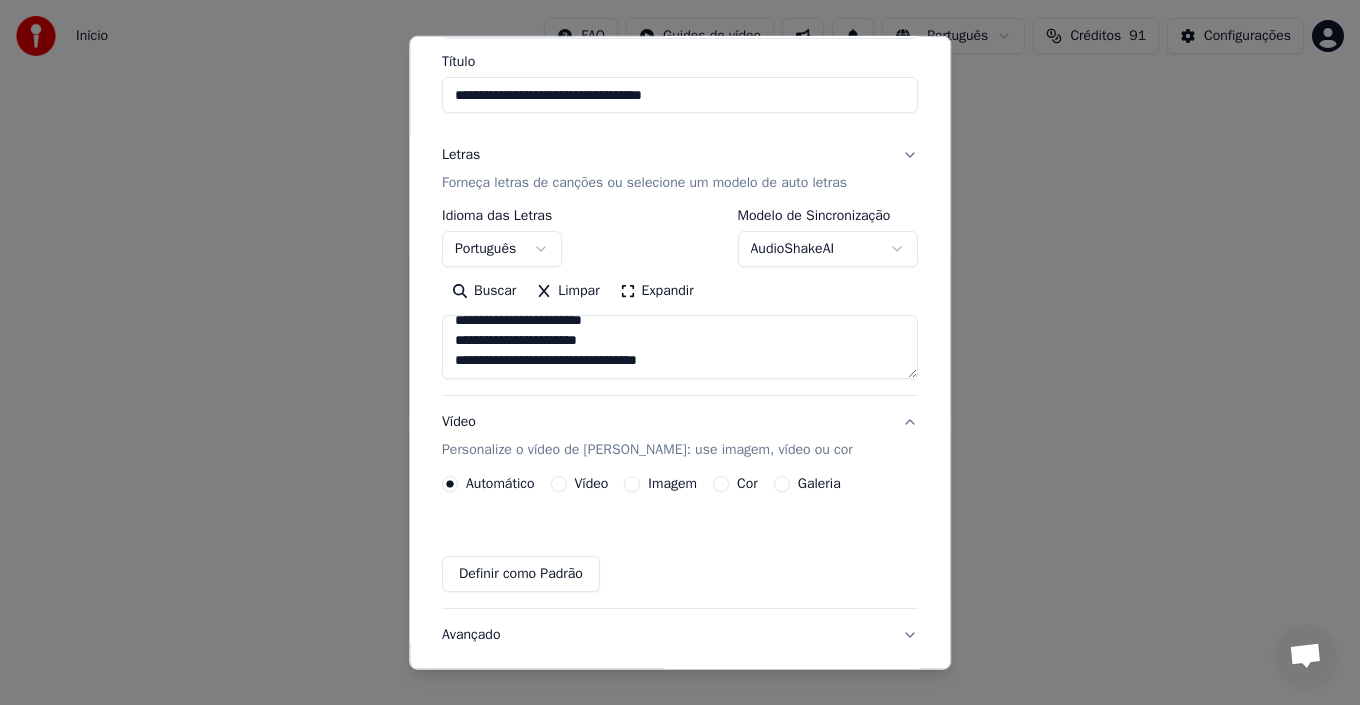 scroll, scrollTop: 103, scrollLeft: 0, axis: vertical 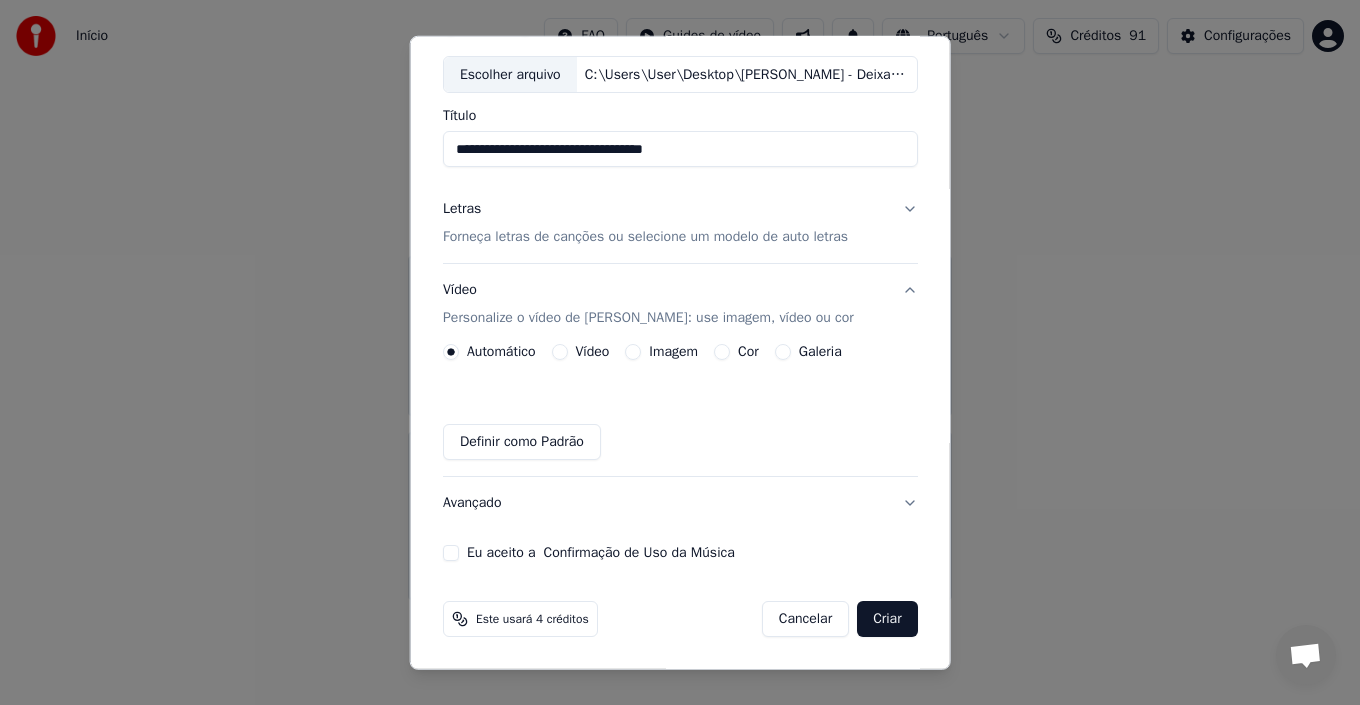click on "Automático Vídeo Imagem Cor Galeria Definir como Padrão" at bounding box center (680, 402) 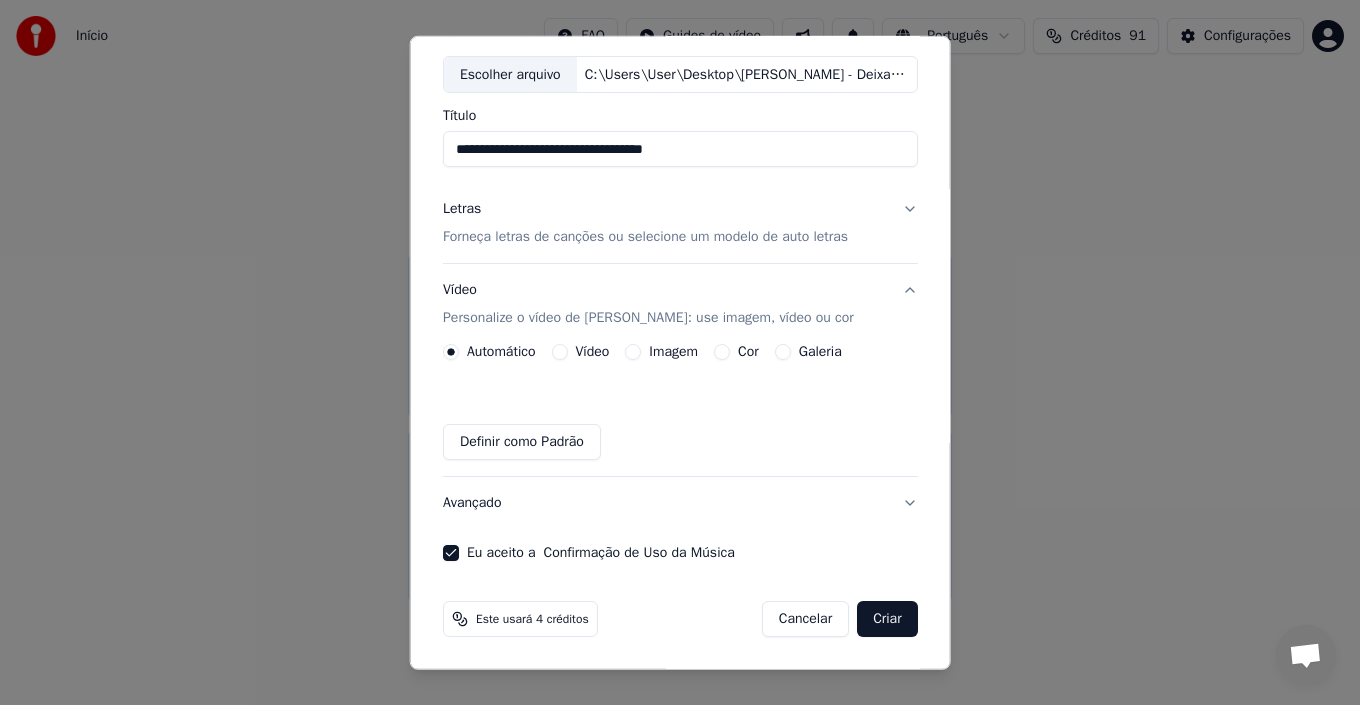 click on "Criar" at bounding box center (887, 619) 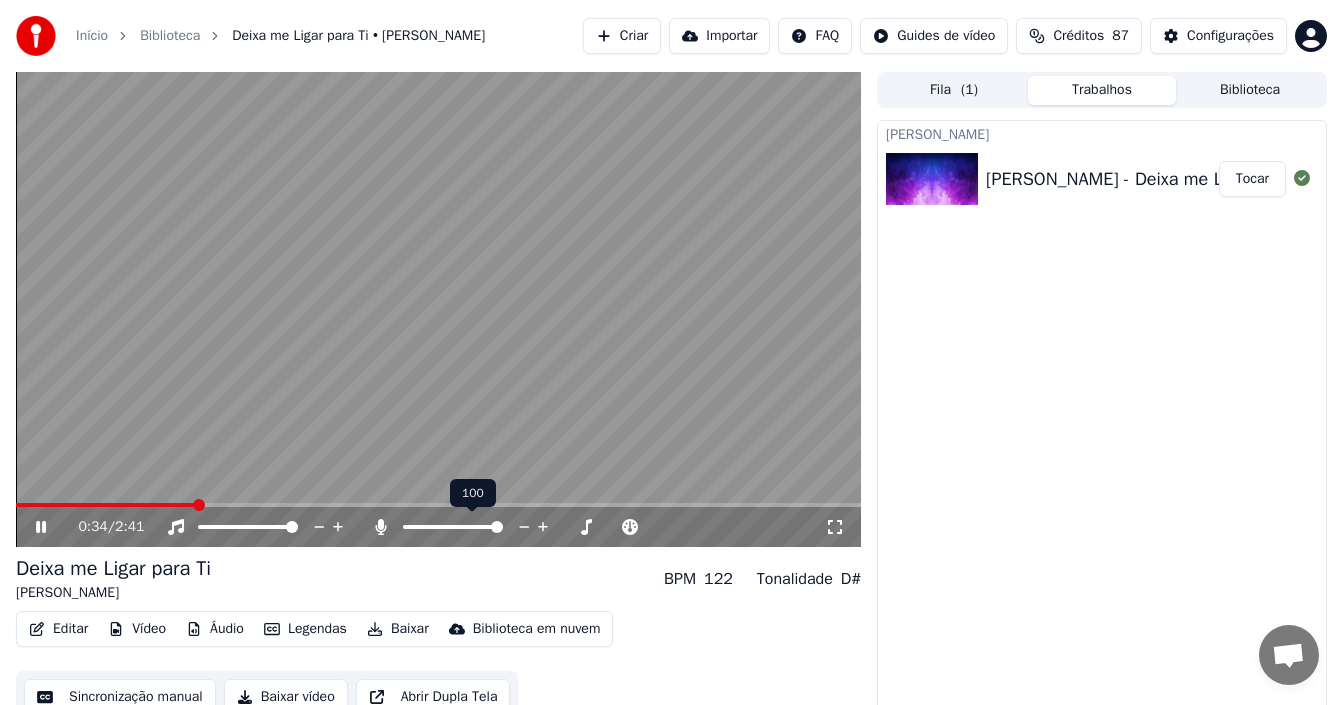 click at bounding box center [497, 527] 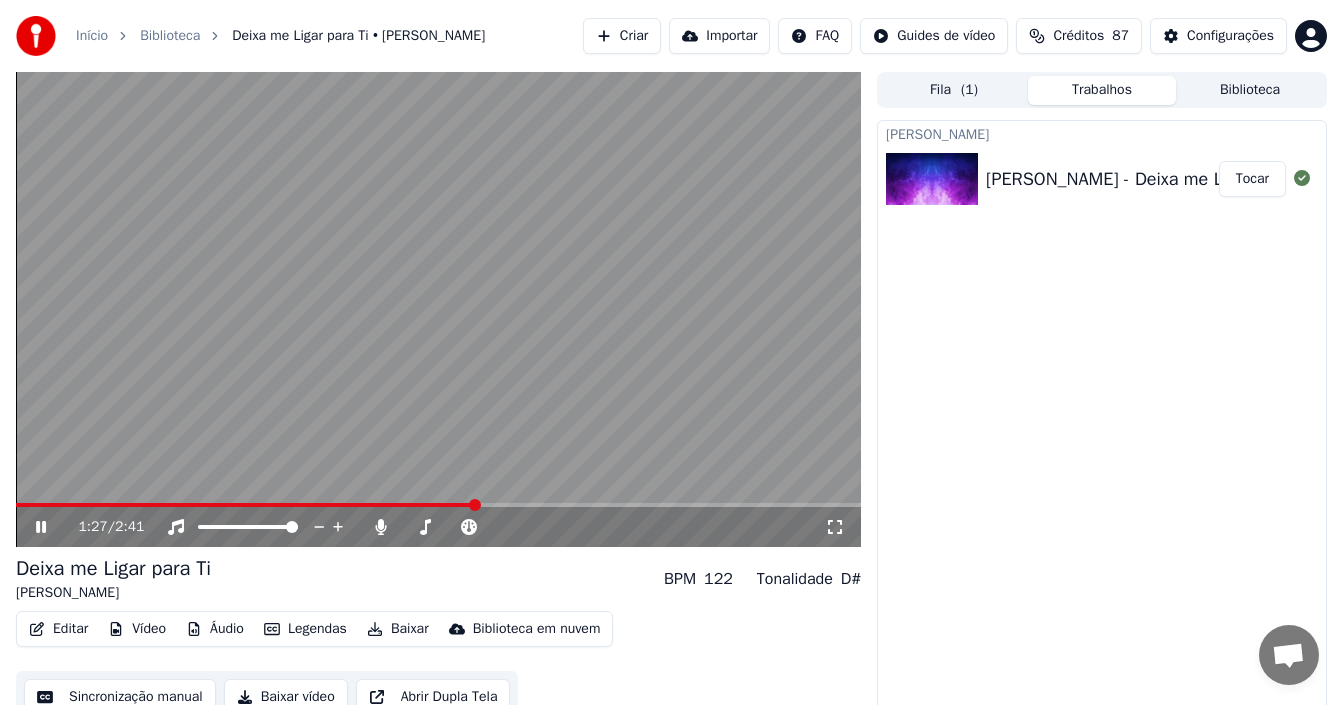 click 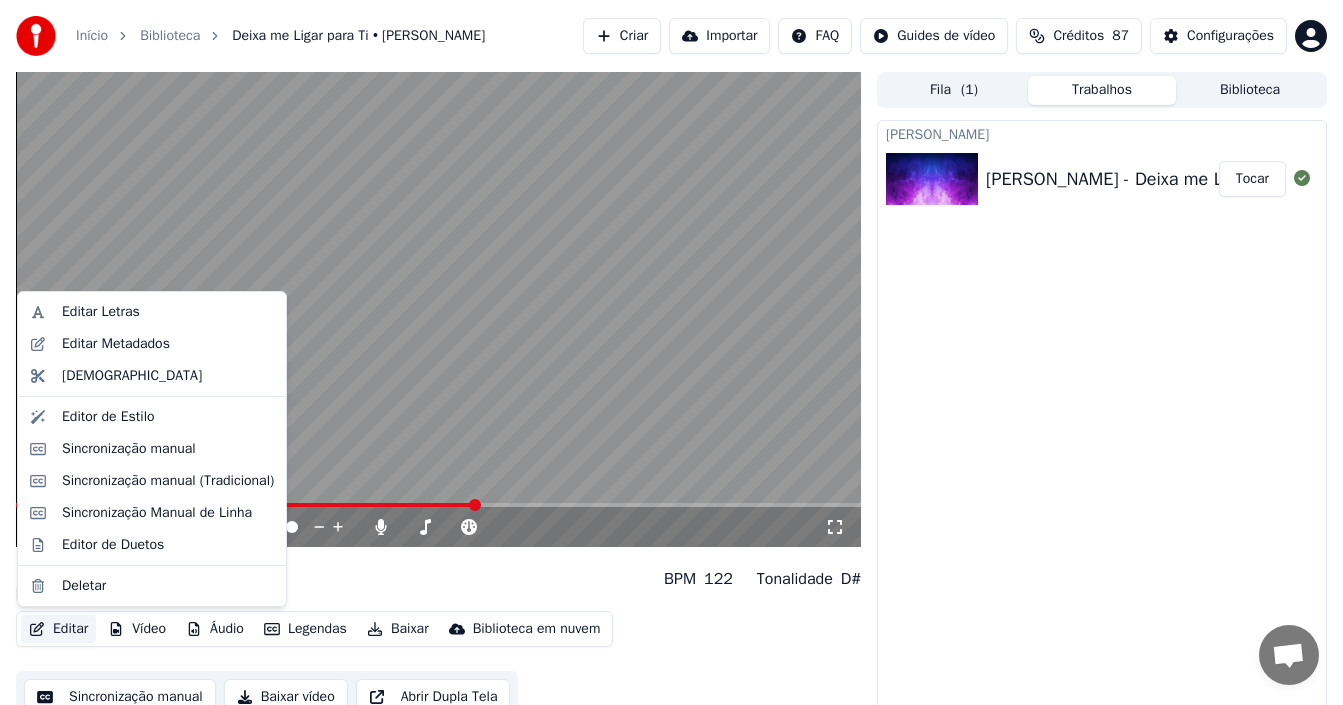 click on "Editar" at bounding box center (58, 629) 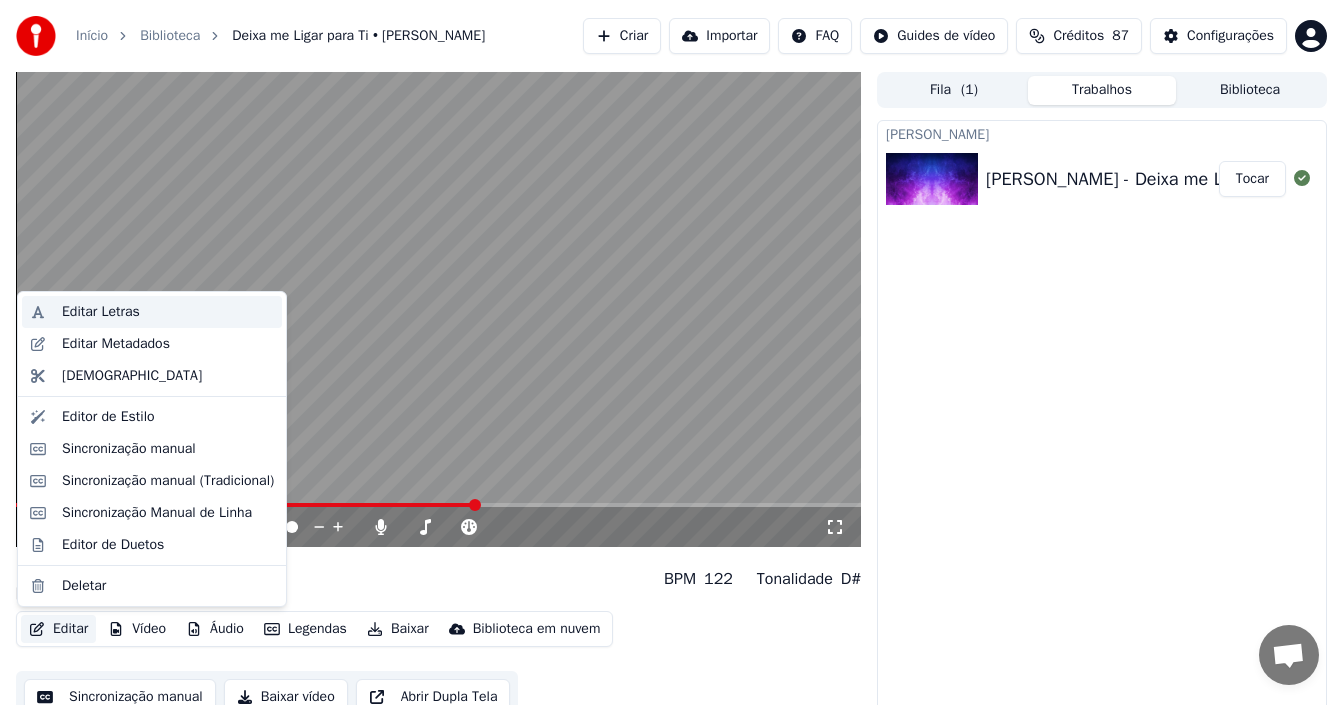 click on "Editar Letras" at bounding box center [168, 312] 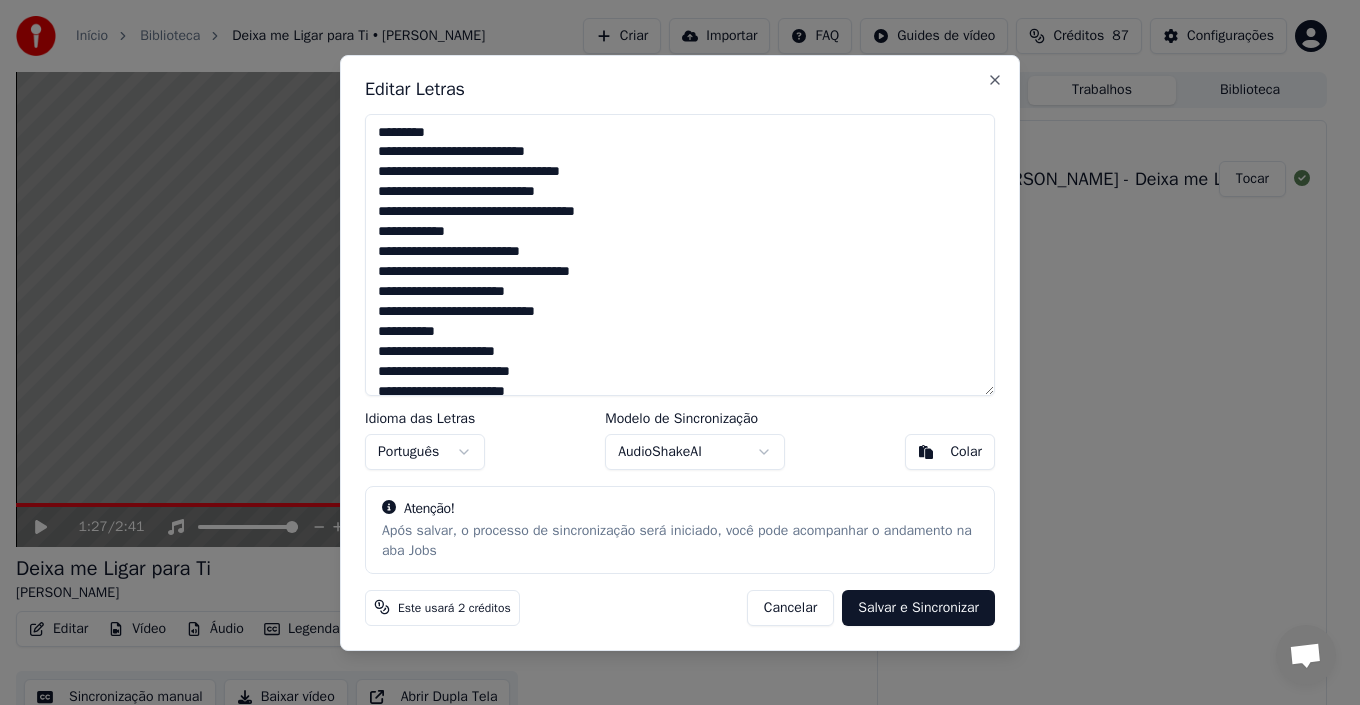 scroll, scrollTop: 336, scrollLeft: 0, axis: vertical 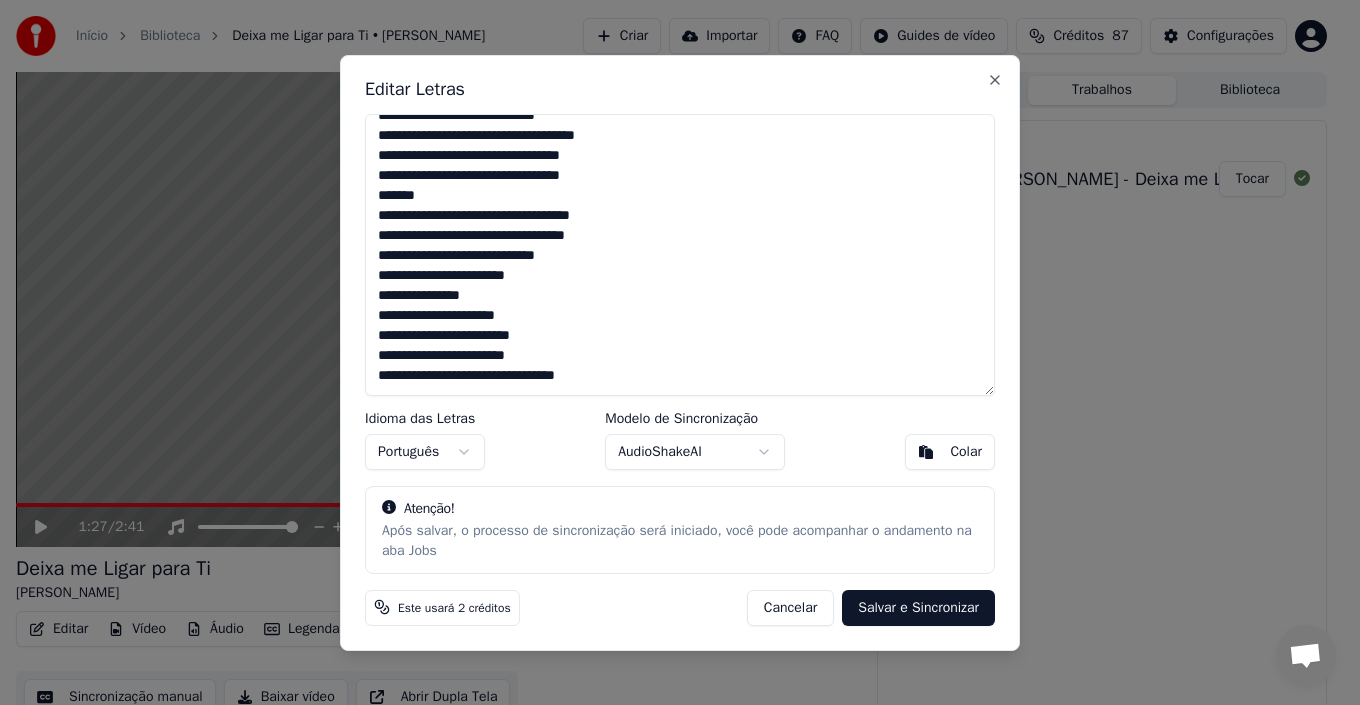 drag, startPoint x: 373, startPoint y: 132, endPoint x: 632, endPoint y: 593, distance: 528.77405 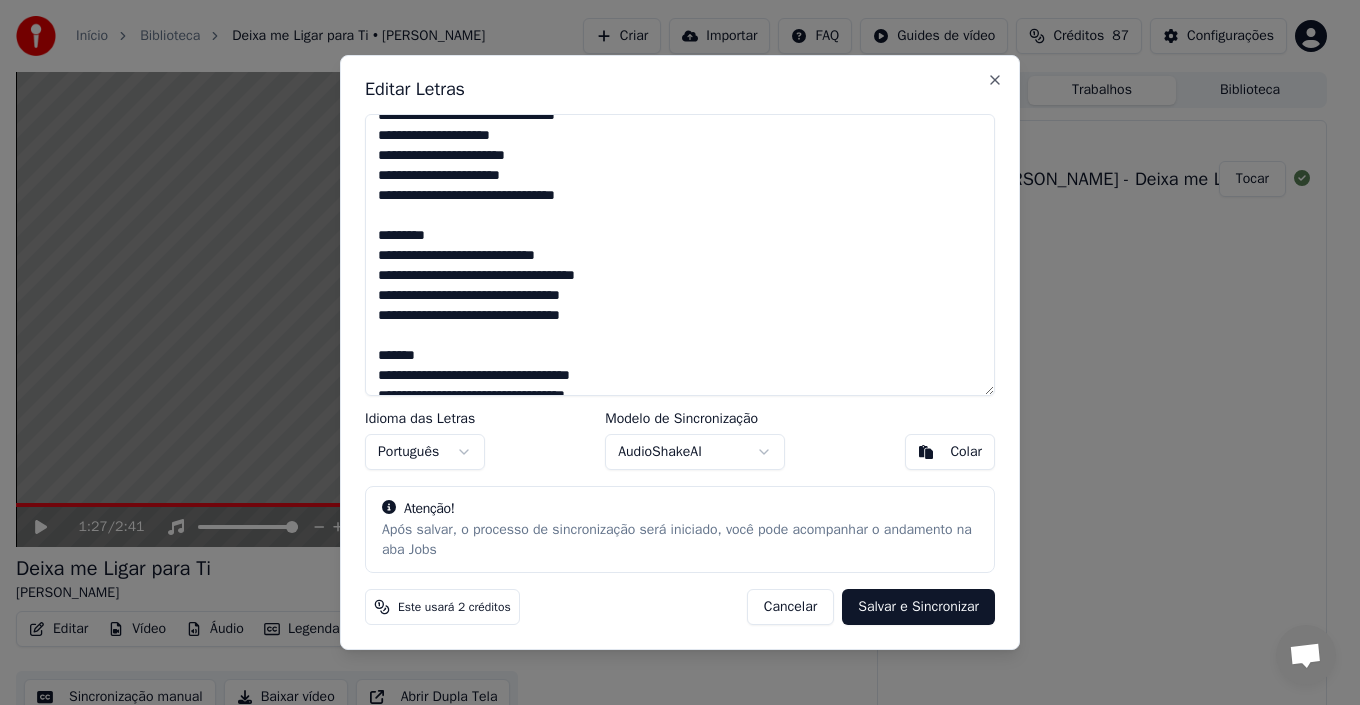 scroll, scrollTop: 606, scrollLeft: 0, axis: vertical 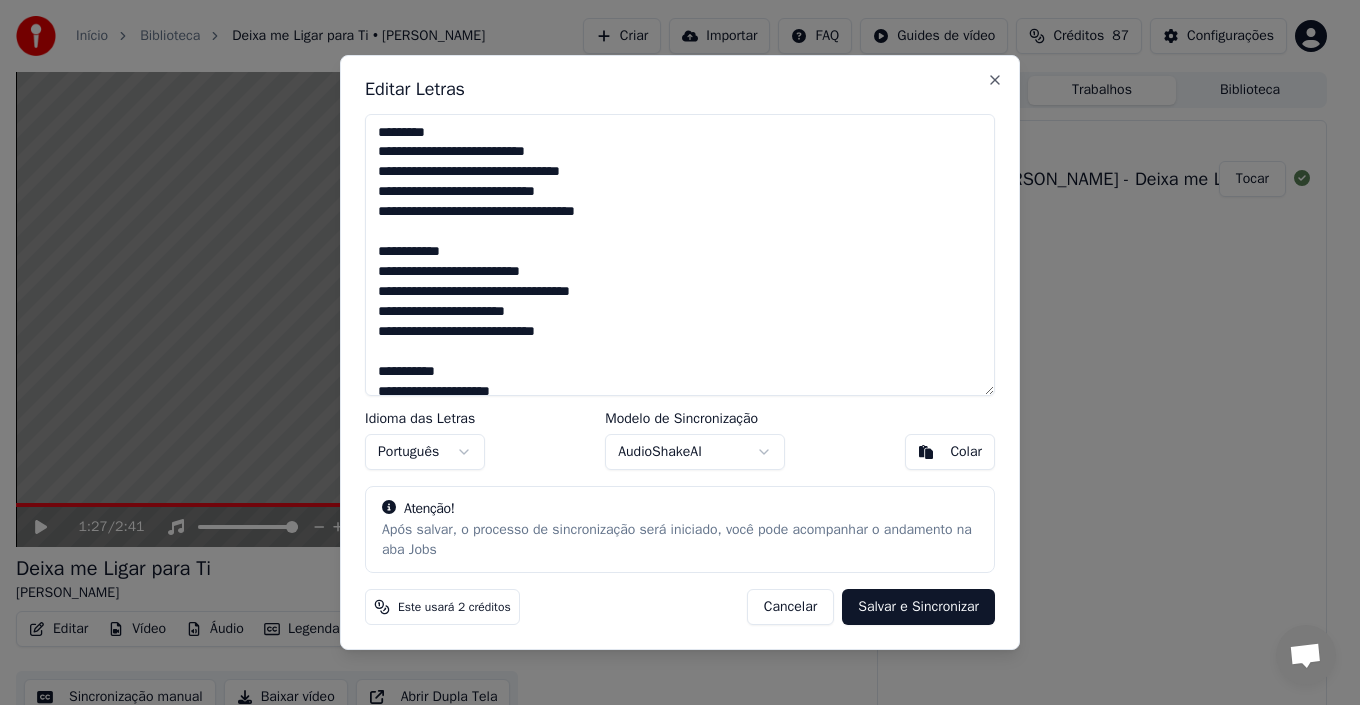 click on "Salvar e Sincronizar" at bounding box center (918, 607) 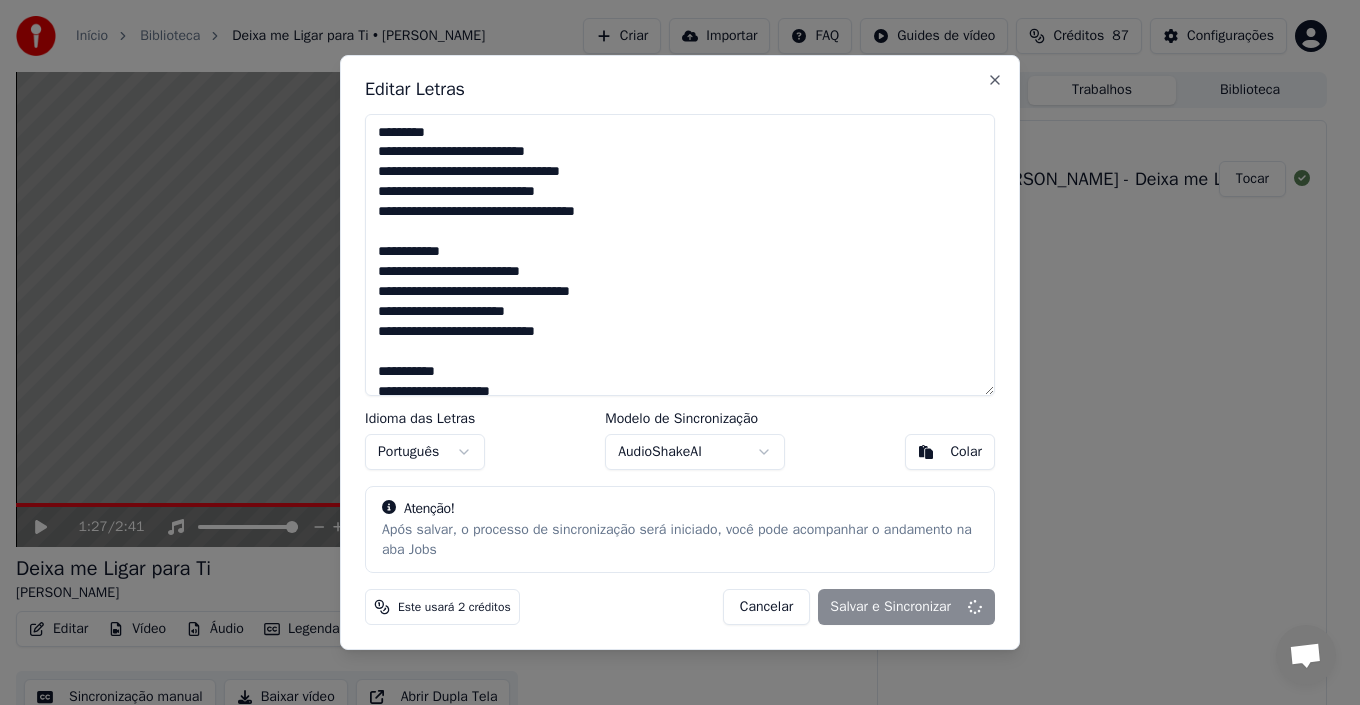 type on "**********" 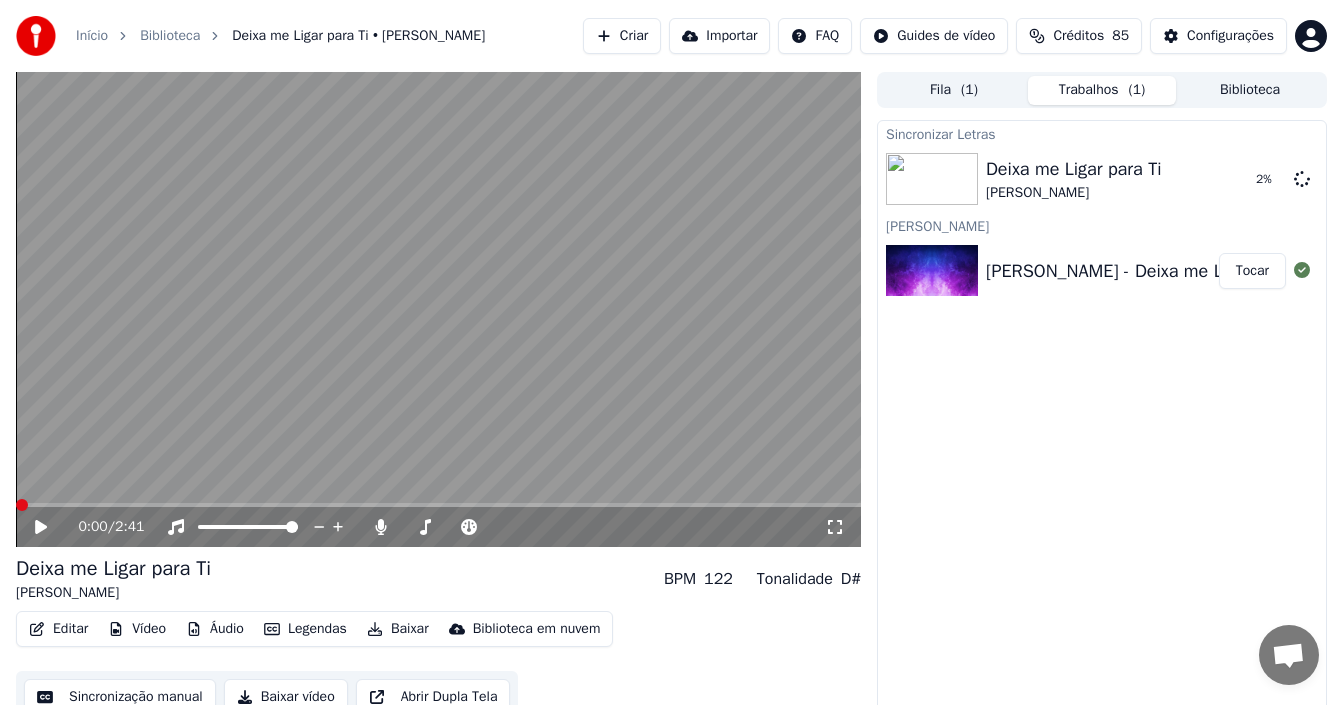 click at bounding box center (22, 505) 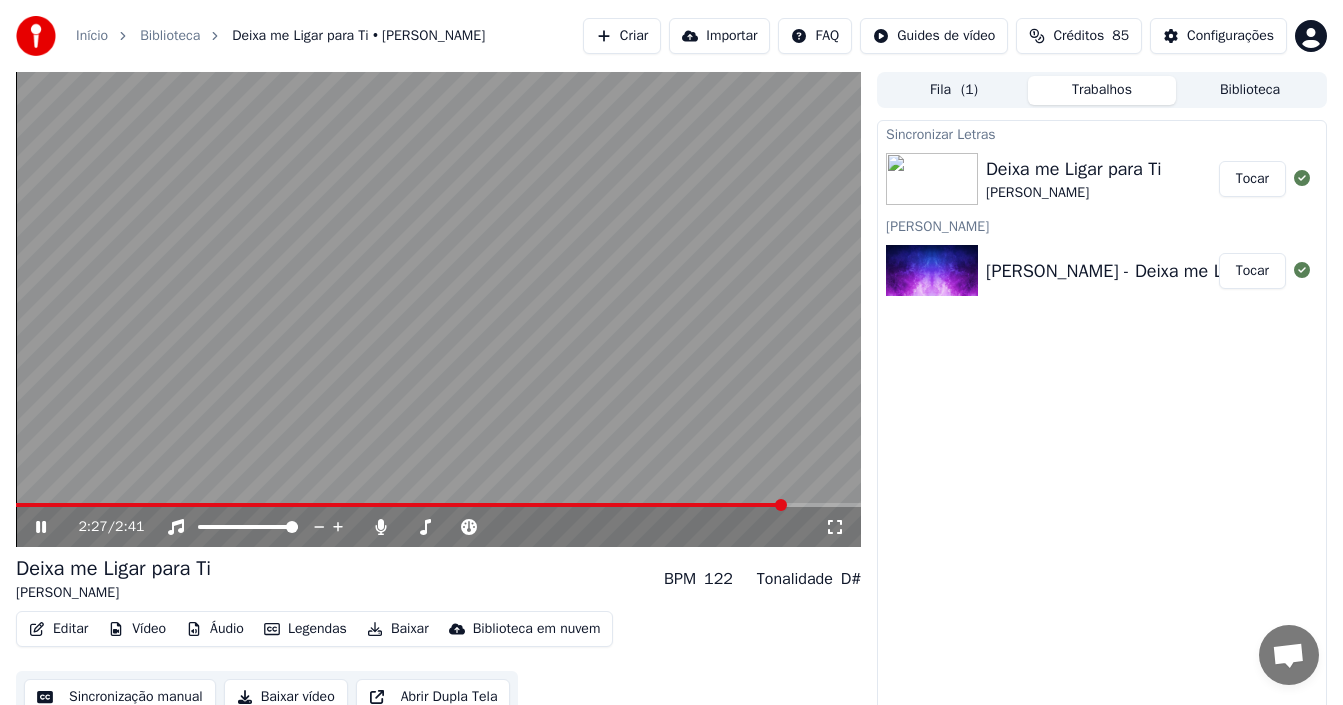 click 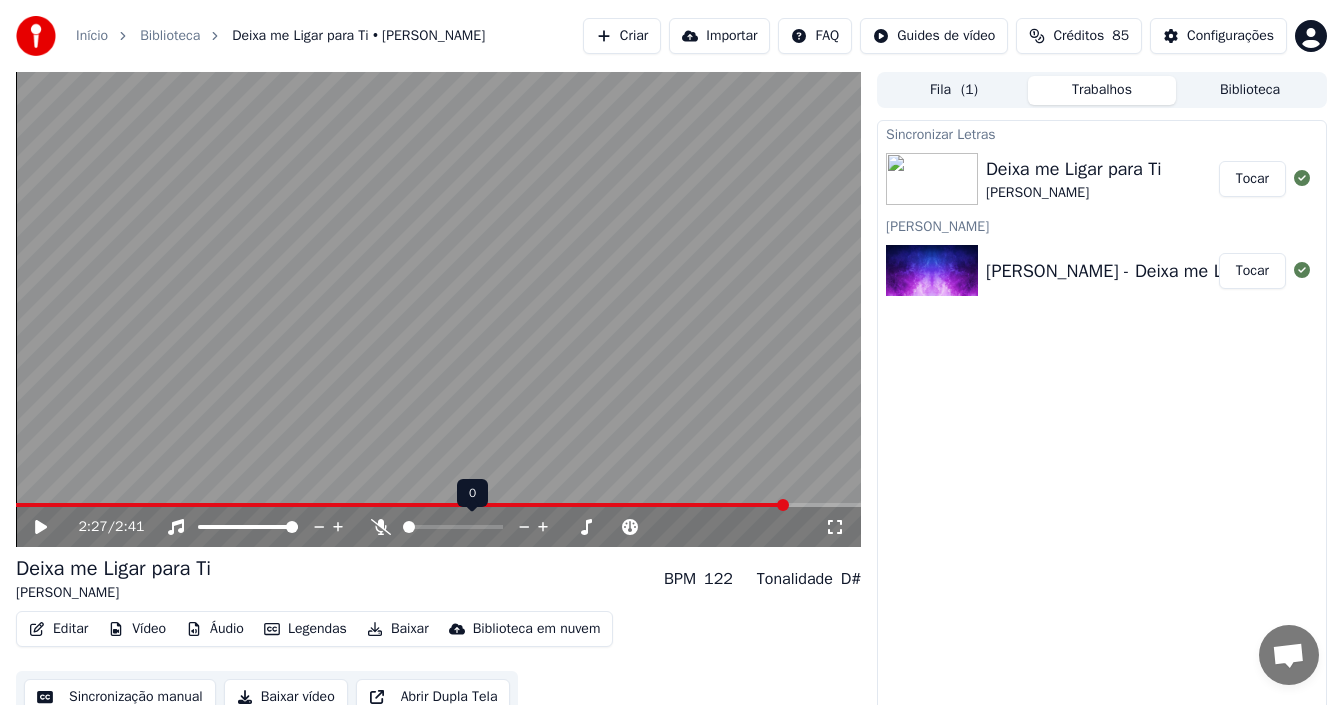 click at bounding box center (409, 527) 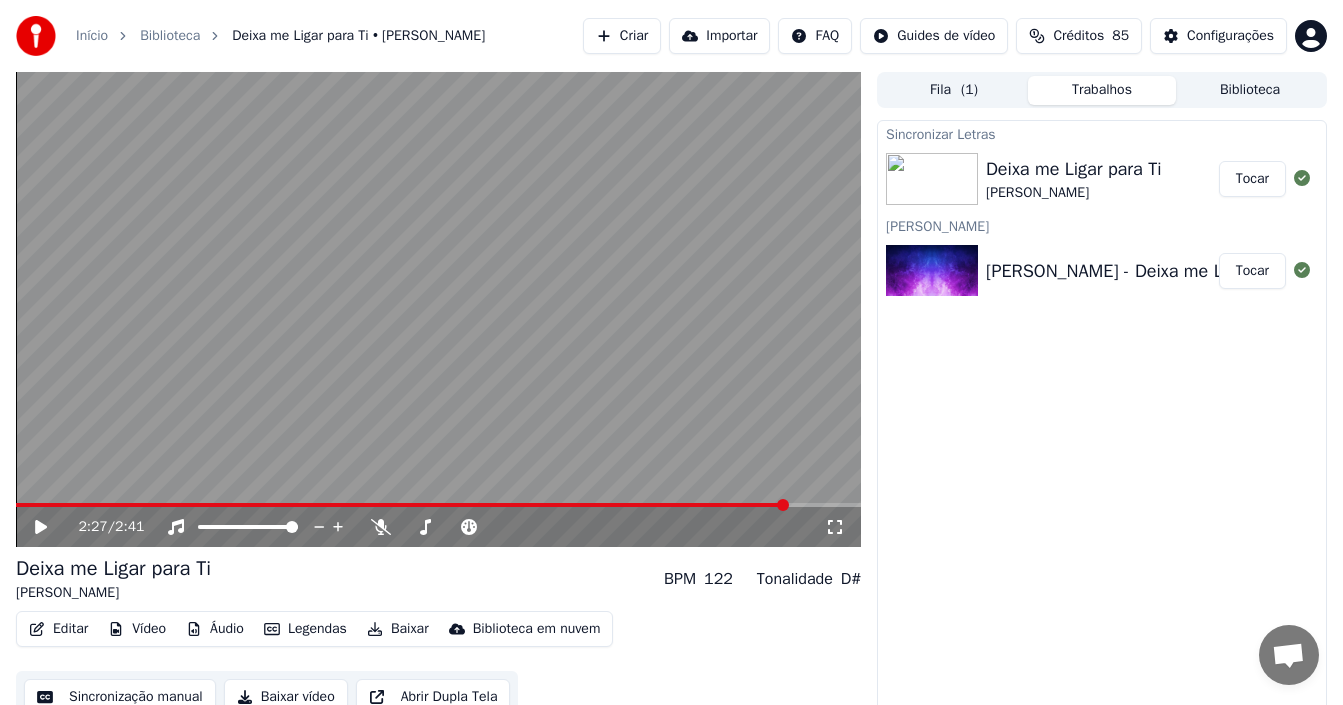 click on "Baixar vídeo" at bounding box center [286, 697] 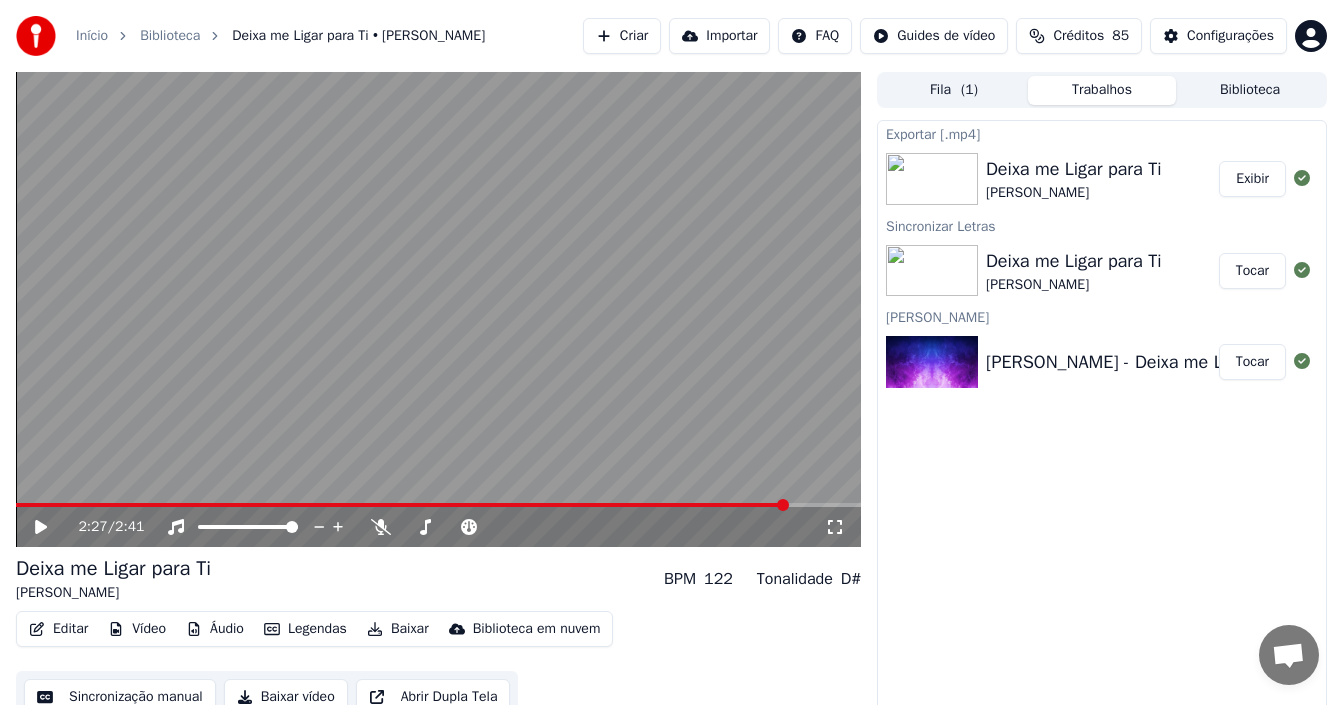 click on "Exibir" at bounding box center [1252, 179] 